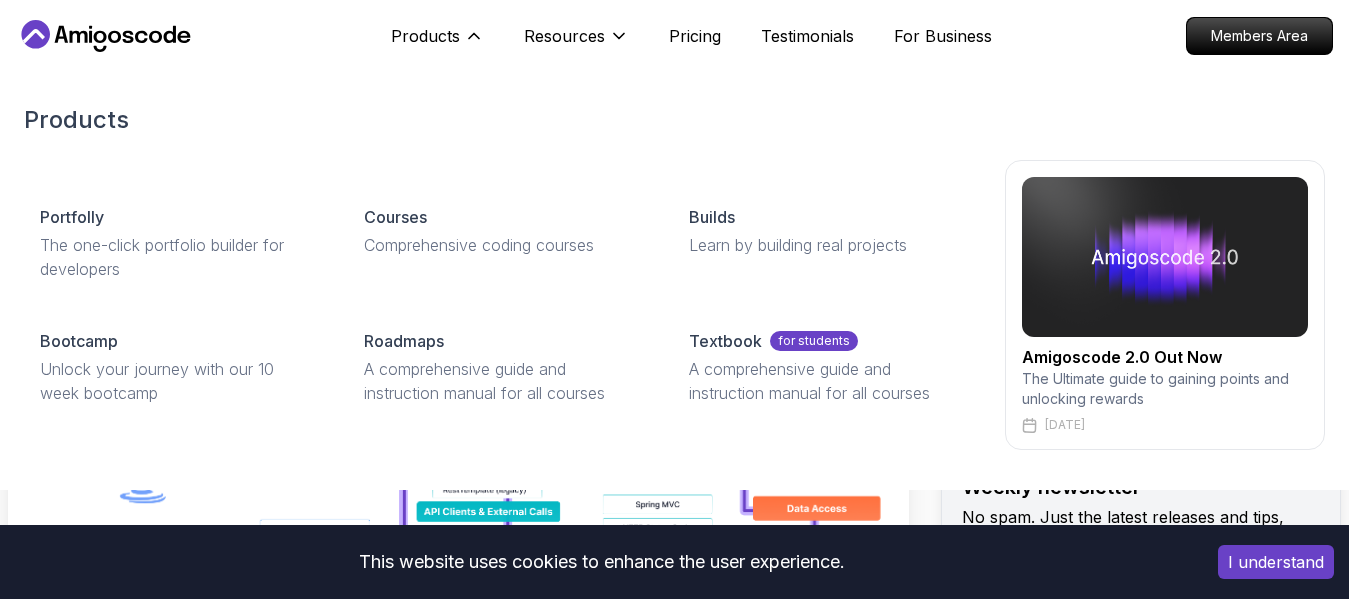scroll, scrollTop: 9574, scrollLeft: 0, axis: vertical 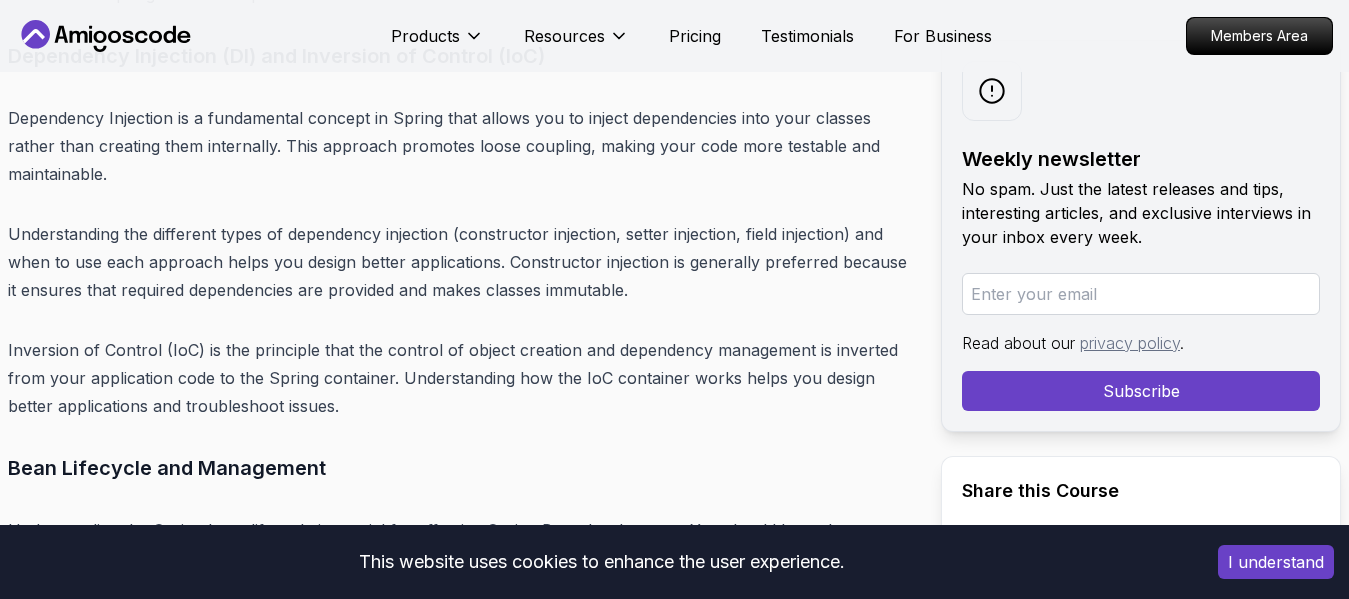 click on "I understand" at bounding box center (1276, 562) 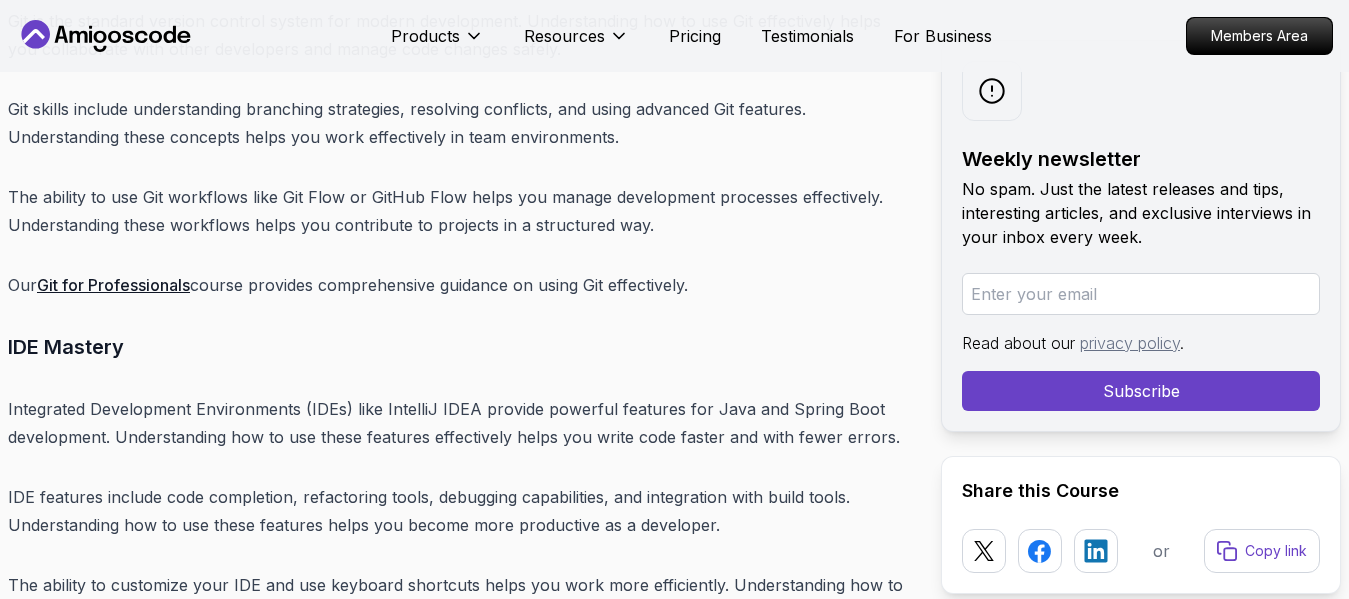 scroll, scrollTop: 25074, scrollLeft: 0, axis: vertical 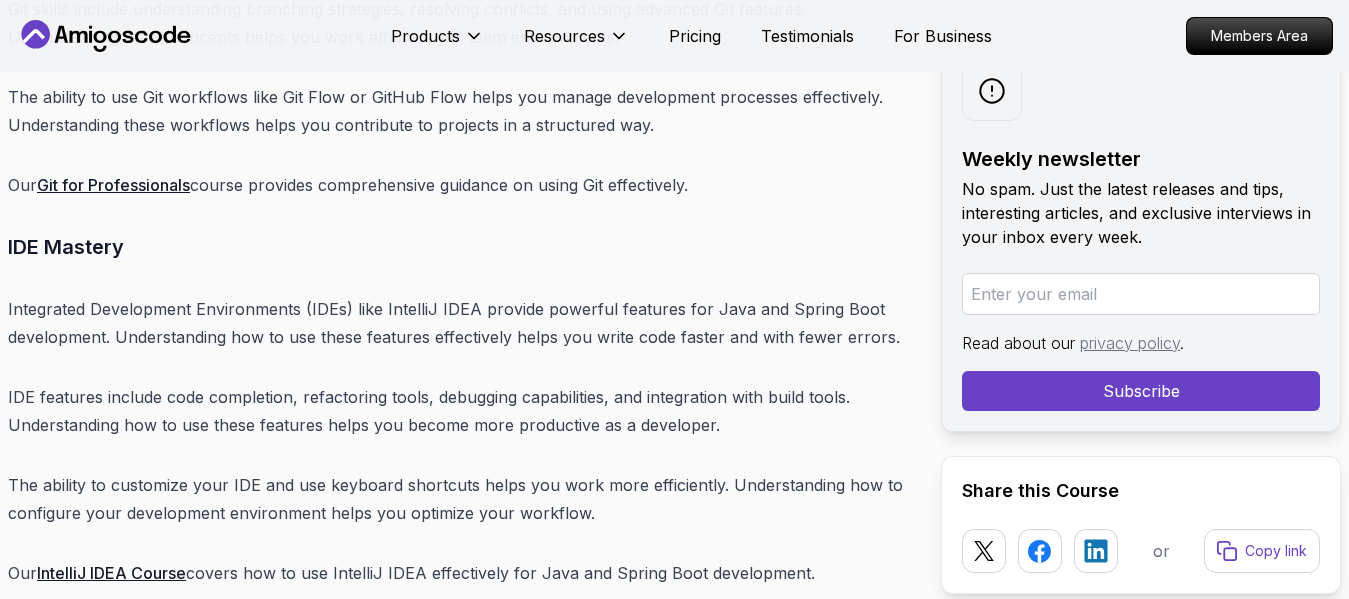 click on "IntelliJ IDEA Course" at bounding box center (111, 573) 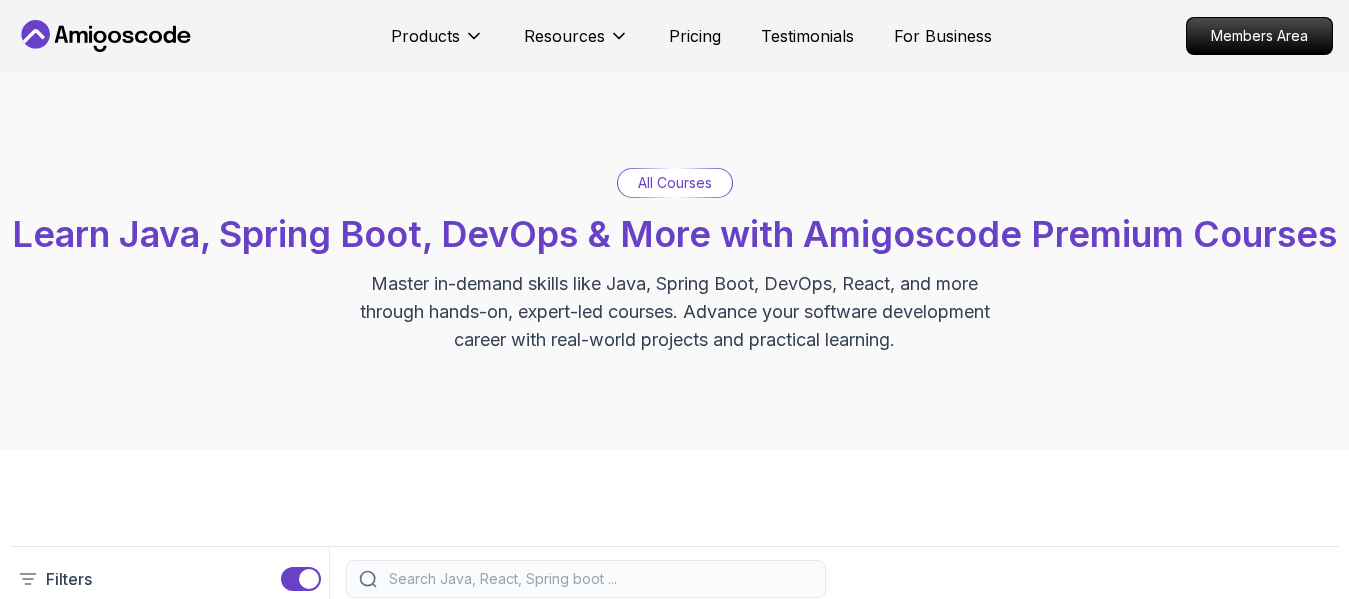 scroll, scrollTop: 0, scrollLeft: 0, axis: both 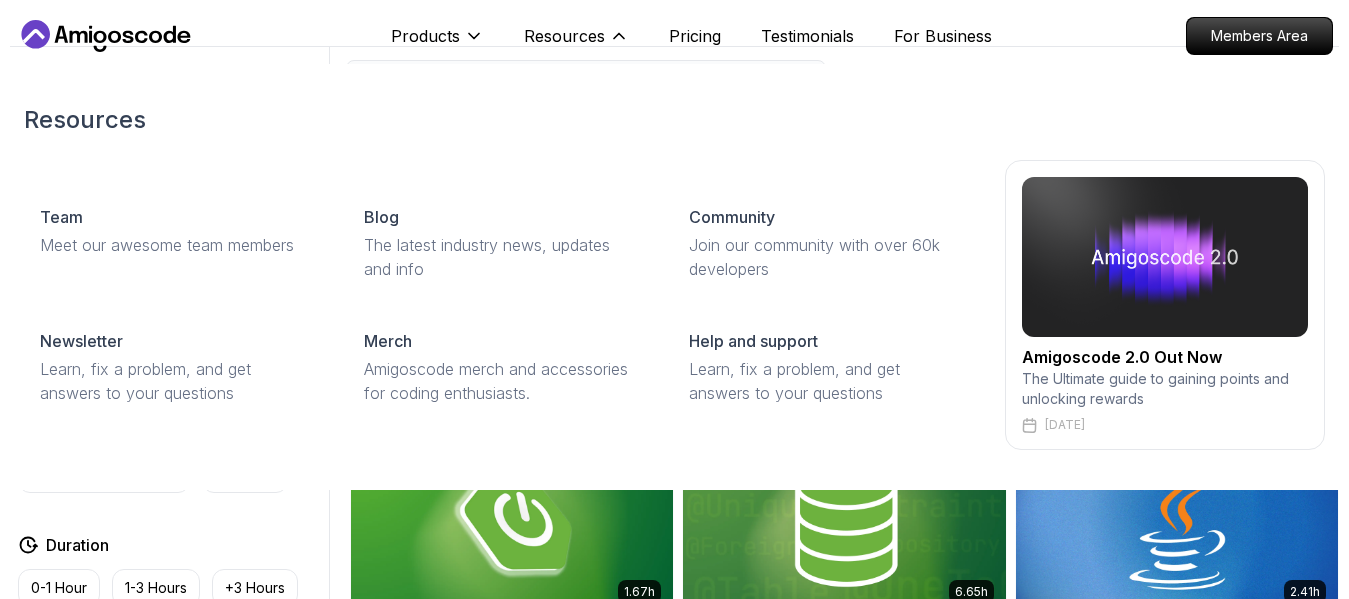 click on "Resources Team Meet our awesome team members Blog The latest industry news, updates and info Community Join our community with over 60k developers Newsletter Learn, fix a problem, and get answers to your questions Merch Amigoscode merch and accessories for coding enthusiasts. Help and support Learn, fix a problem, and get answers to your questions Amigoscode 2.0 Out Now The Ultimate guide to gaining points and unlocking rewards [DATE]" at bounding box center [674, 277] 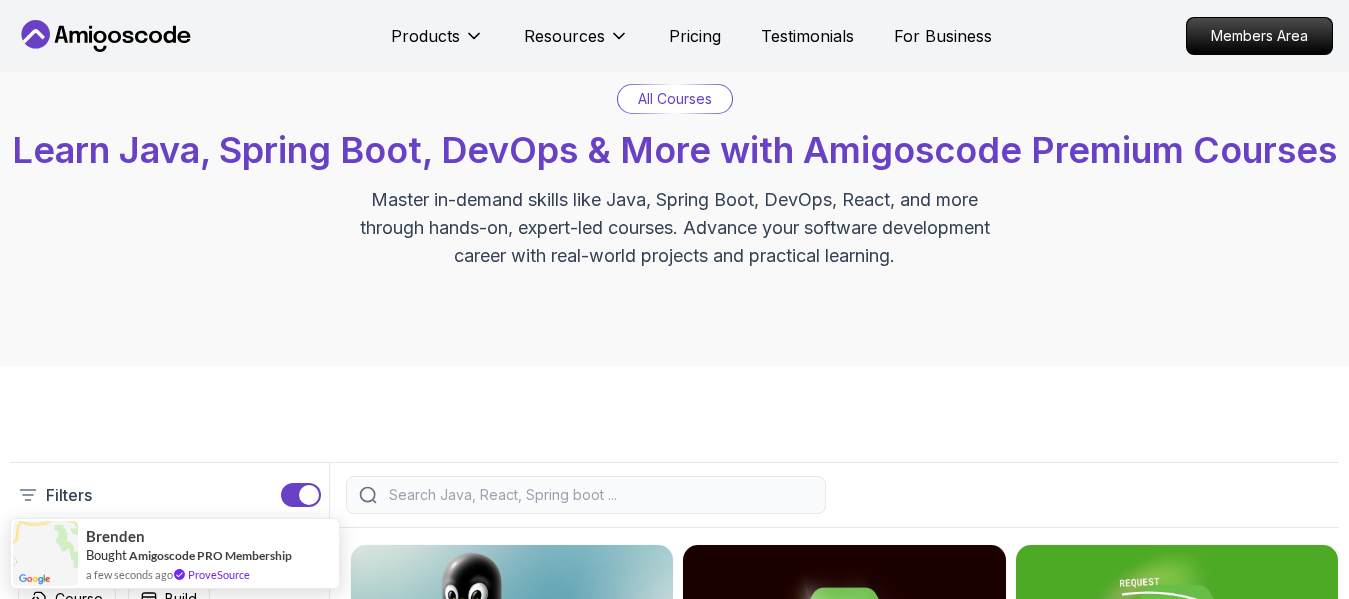 scroll, scrollTop: 400, scrollLeft: 0, axis: vertical 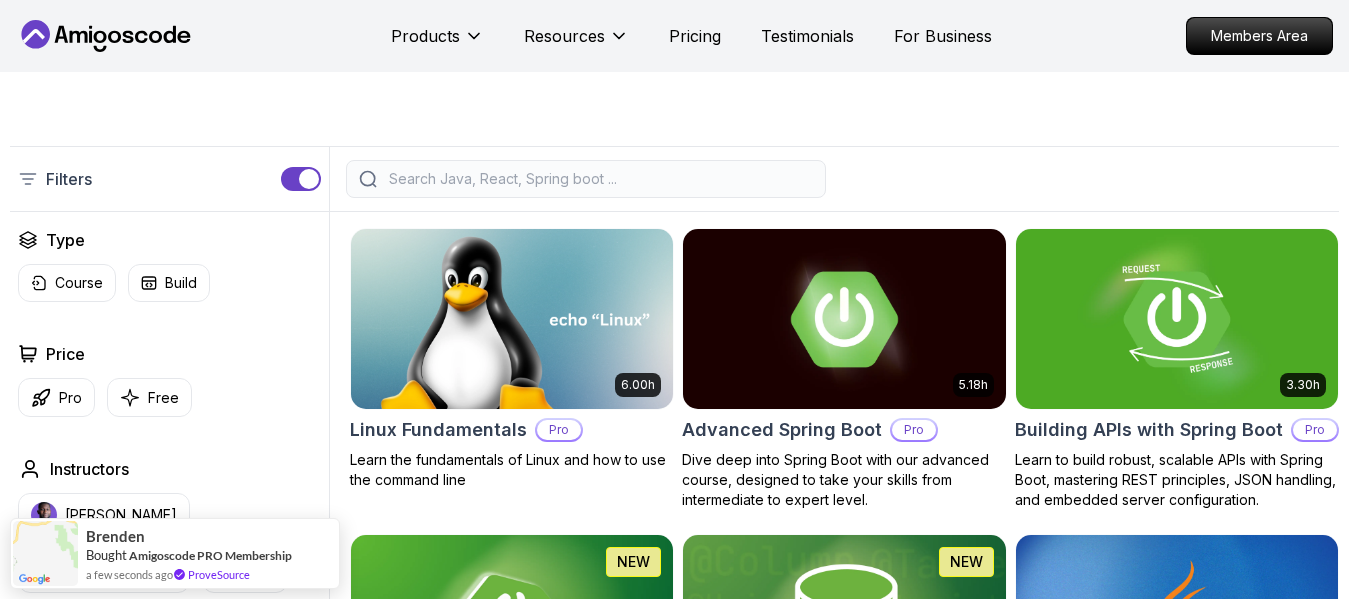 click at bounding box center [599, 179] 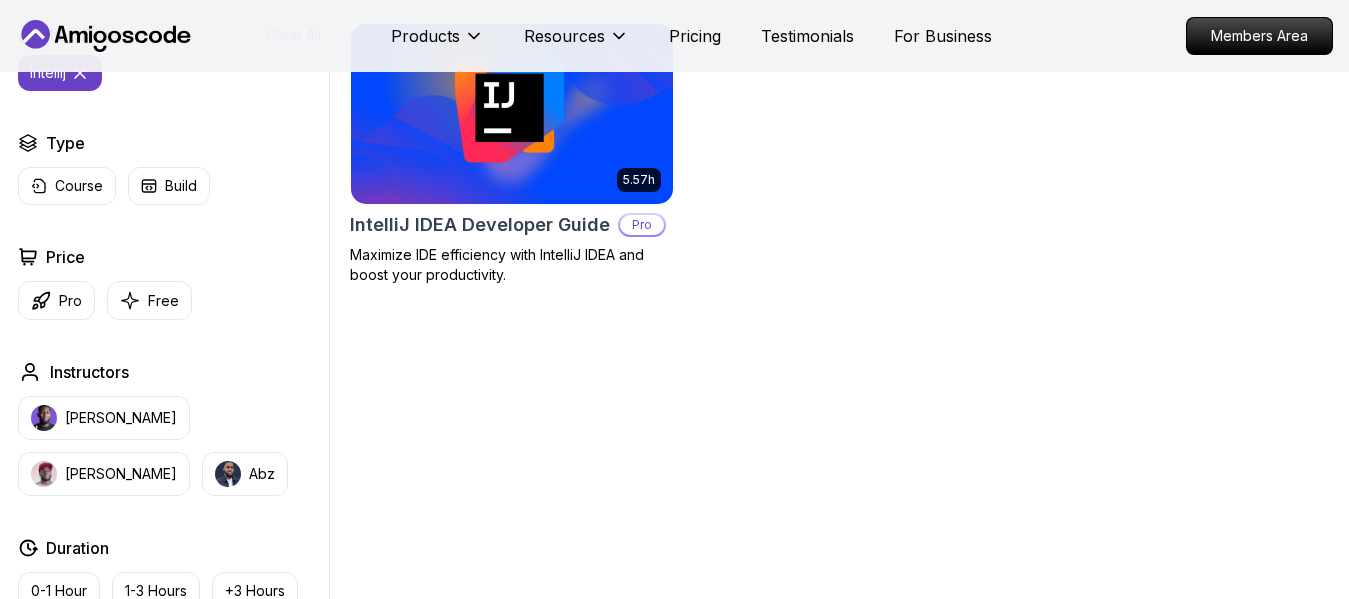 scroll, scrollTop: 500, scrollLeft: 0, axis: vertical 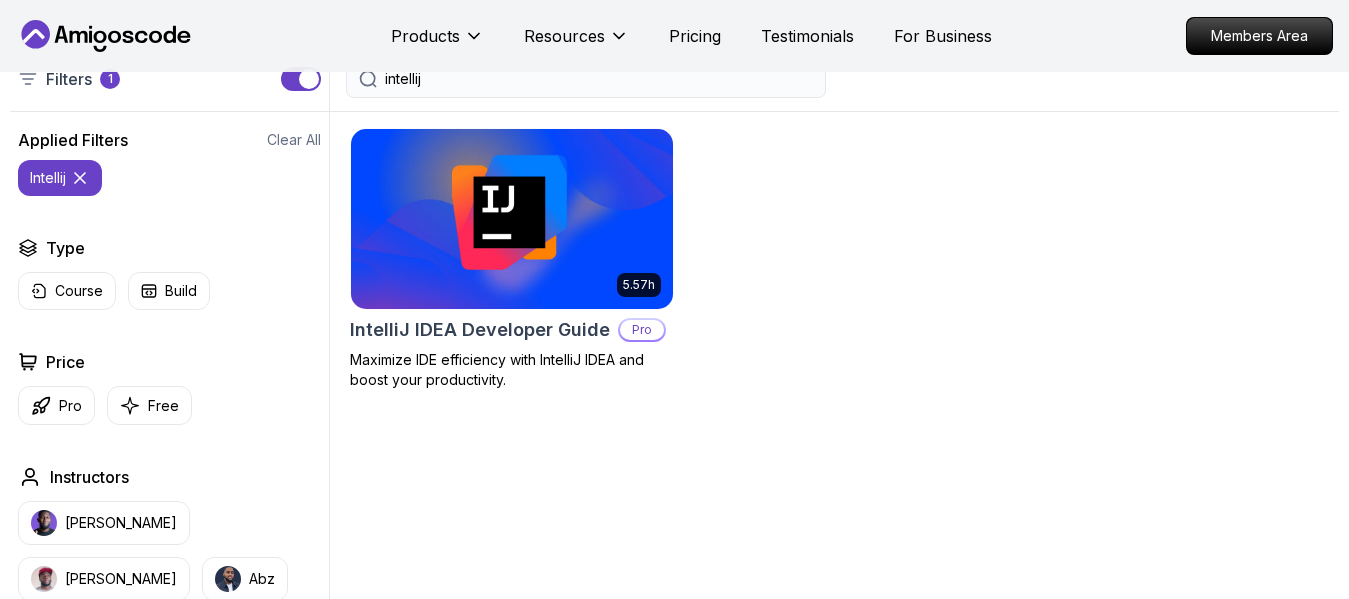 type on "intellij" 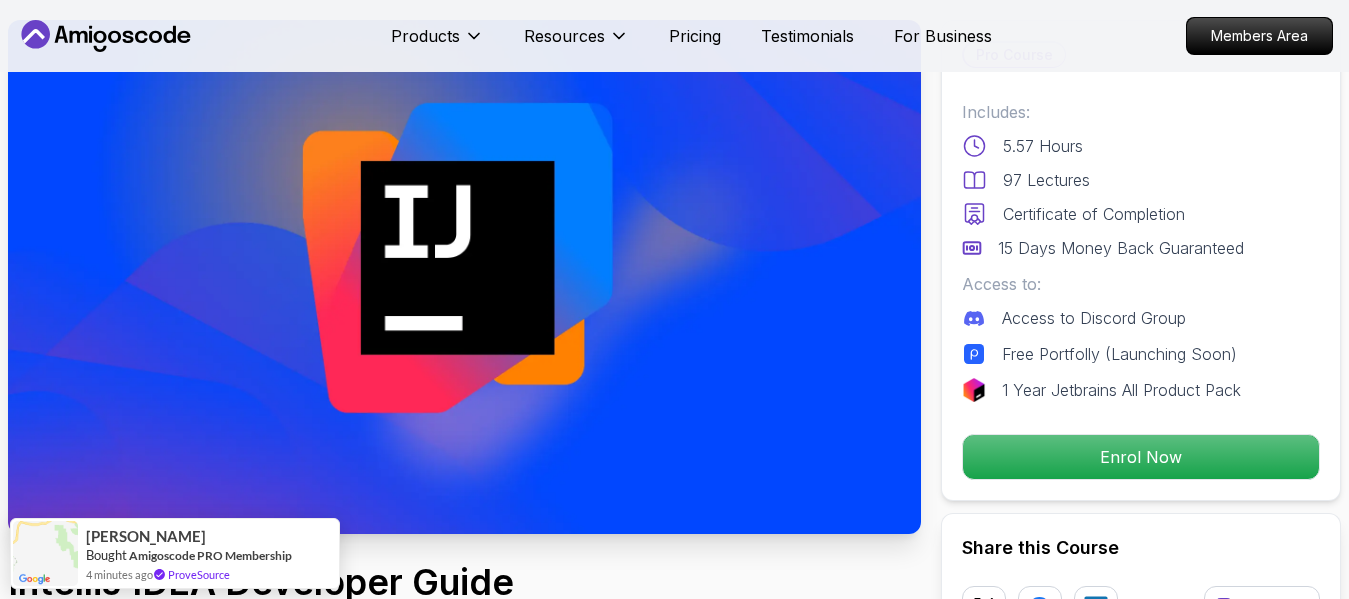 scroll, scrollTop: 200, scrollLeft: 0, axis: vertical 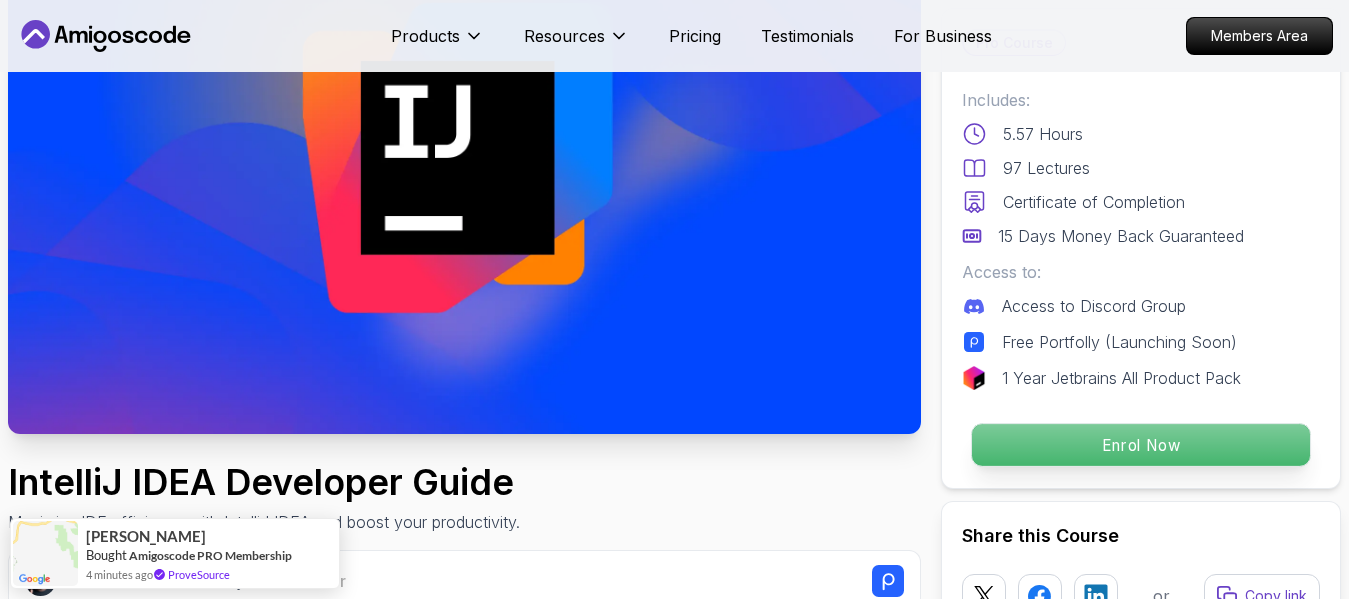 click on "Enrol Now" at bounding box center (1141, 445) 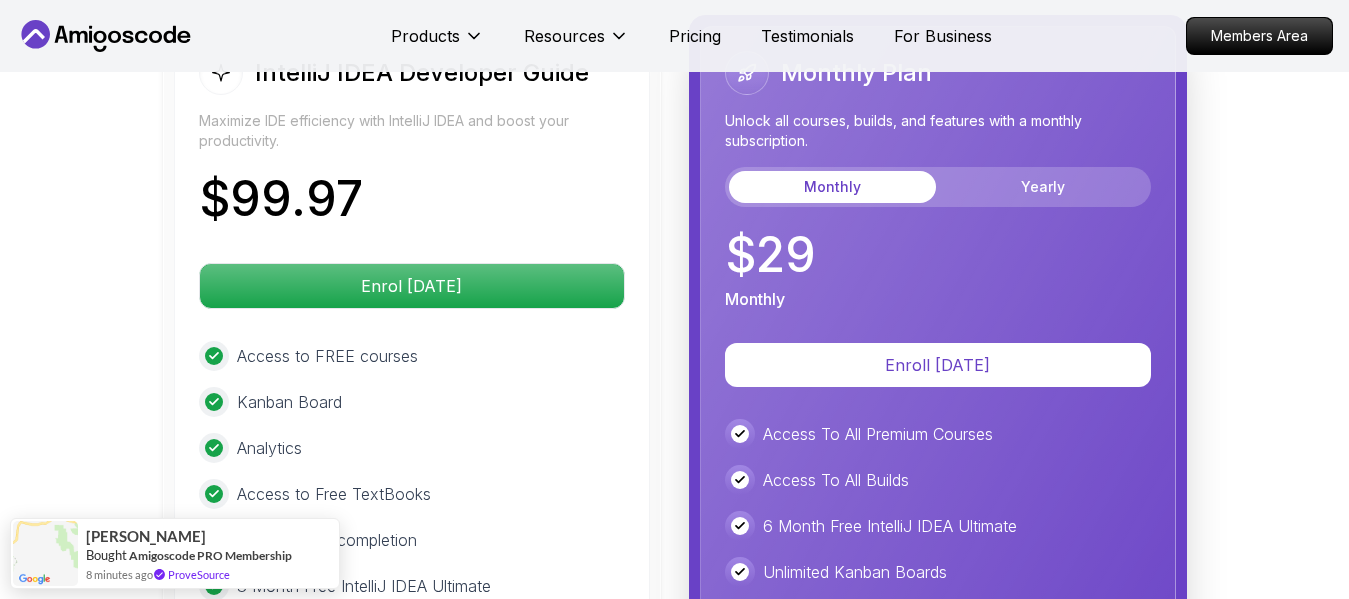 scroll, scrollTop: 4814, scrollLeft: 0, axis: vertical 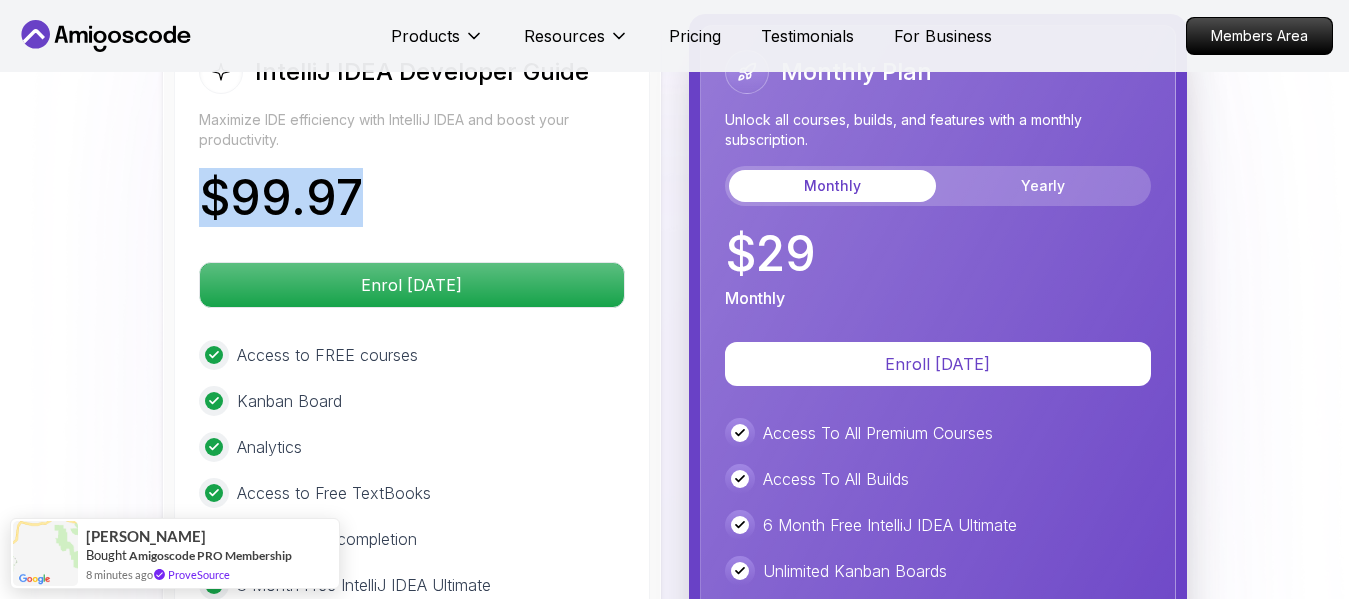 drag, startPoint x: 197, startPoint y: 165, endPoint x: 367, endPoint y: 175, distance: 170.29387 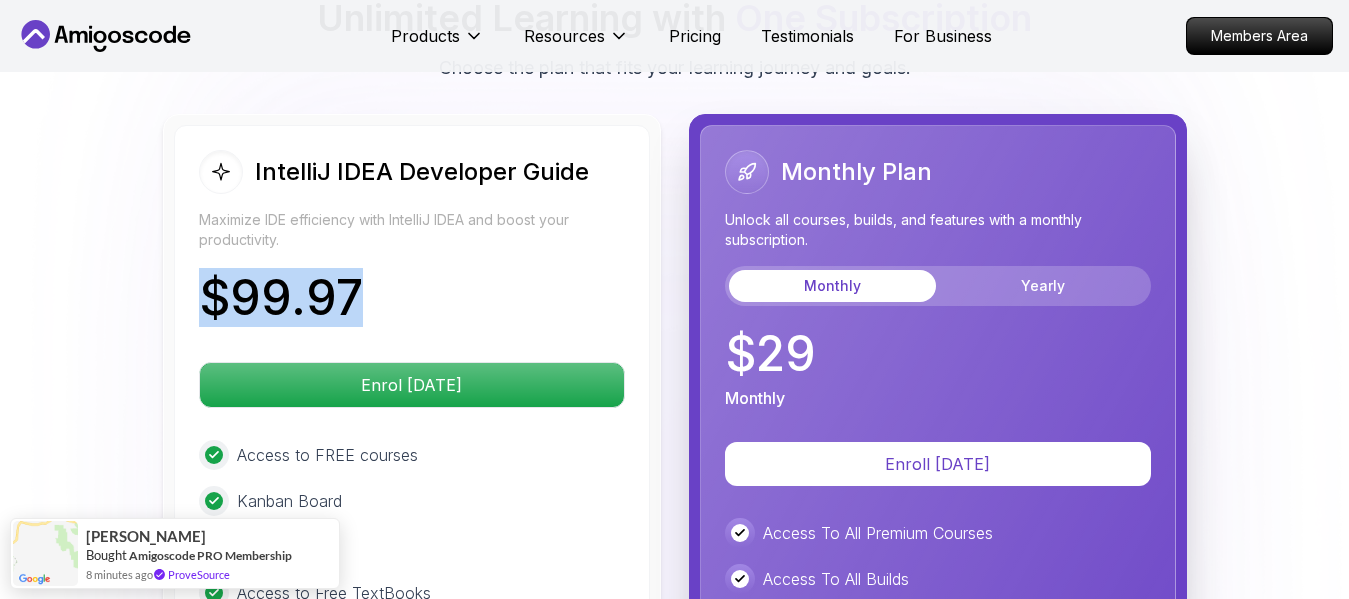scroll, scrollTop: 4814, scrollLeft: 0, axis: vertical 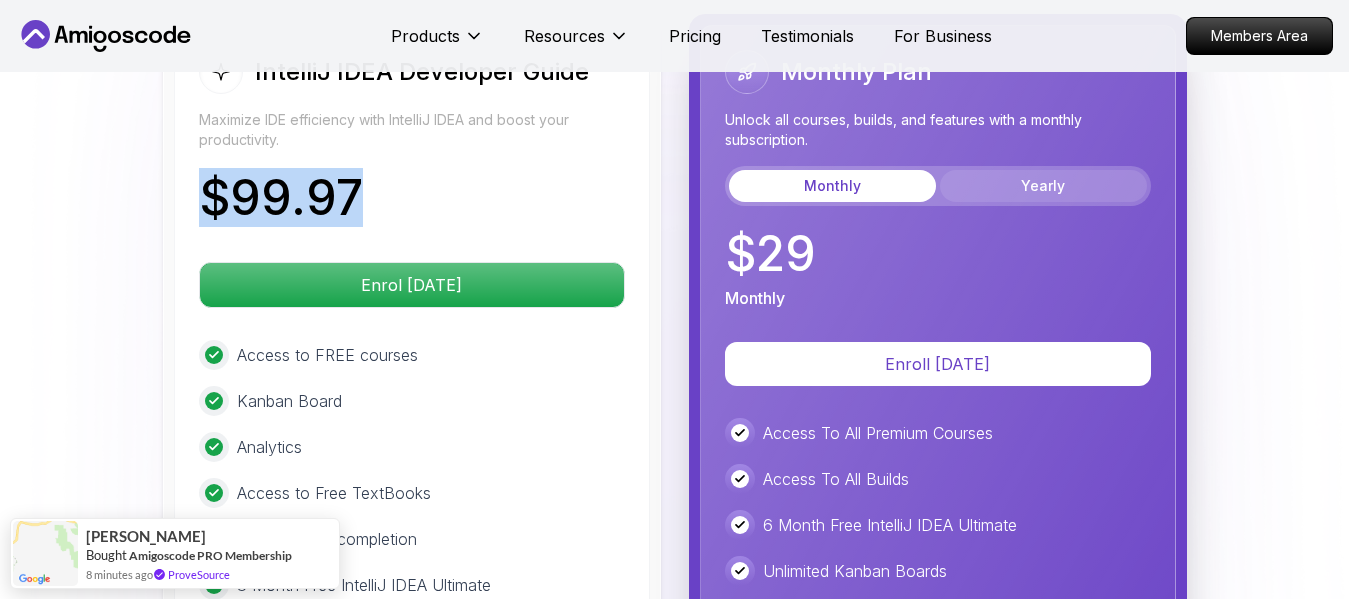 click on "Yearly" at bounding box center (1043, 186) 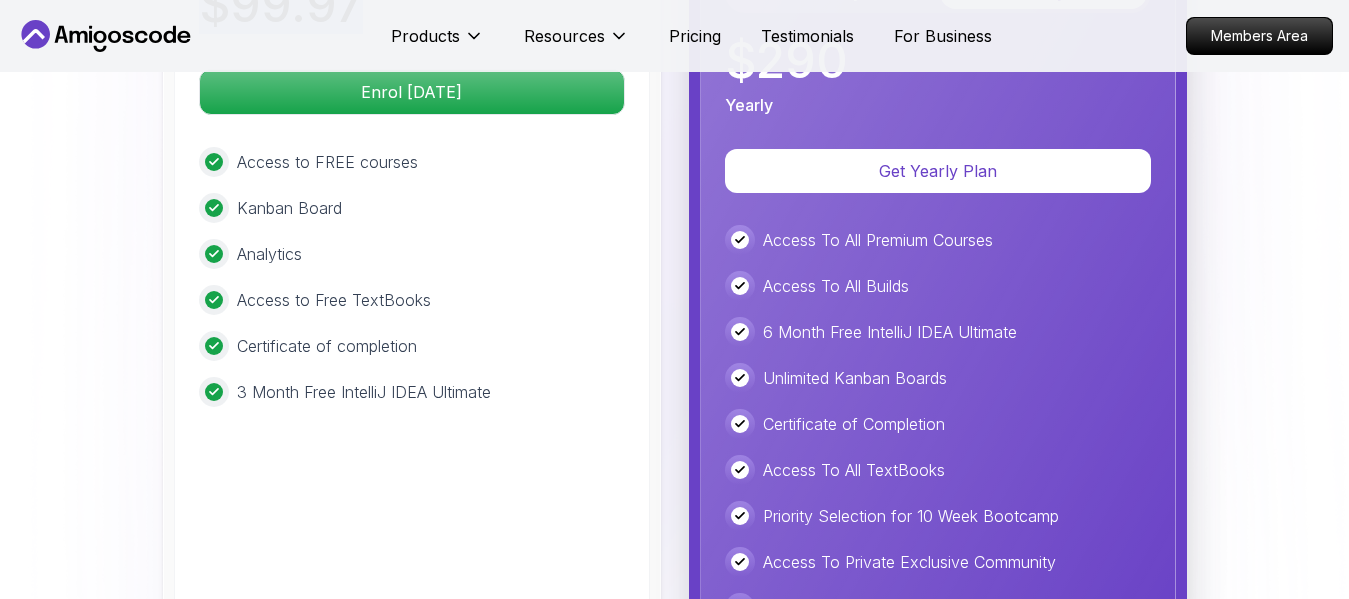 scroll, scrollTop: 4914, scrollLeft: 0, axis: vertical 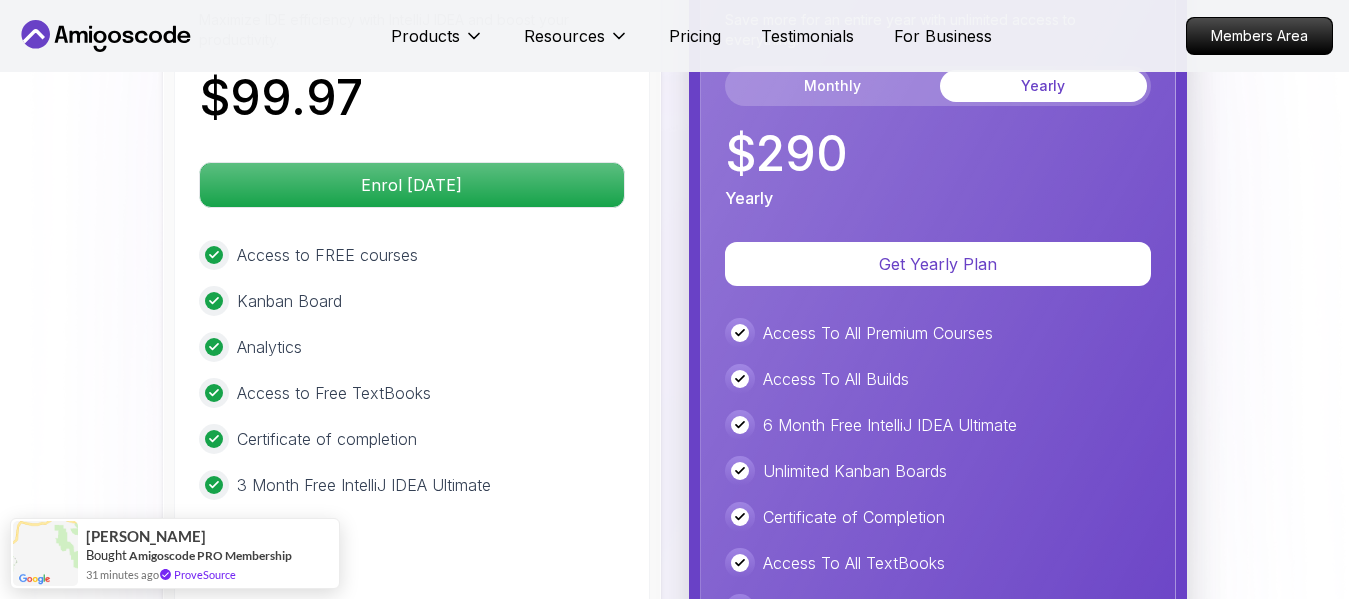 click 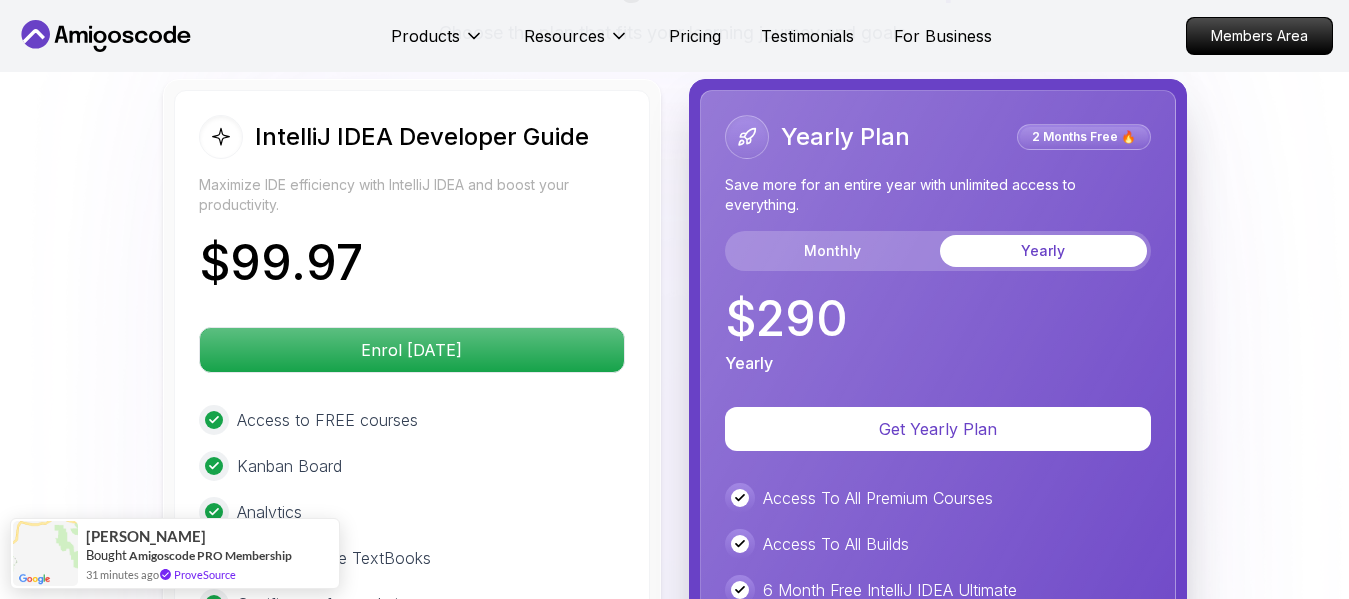 scroll, scrollTop: 4714, scrollLeft: 0, axis: vertical 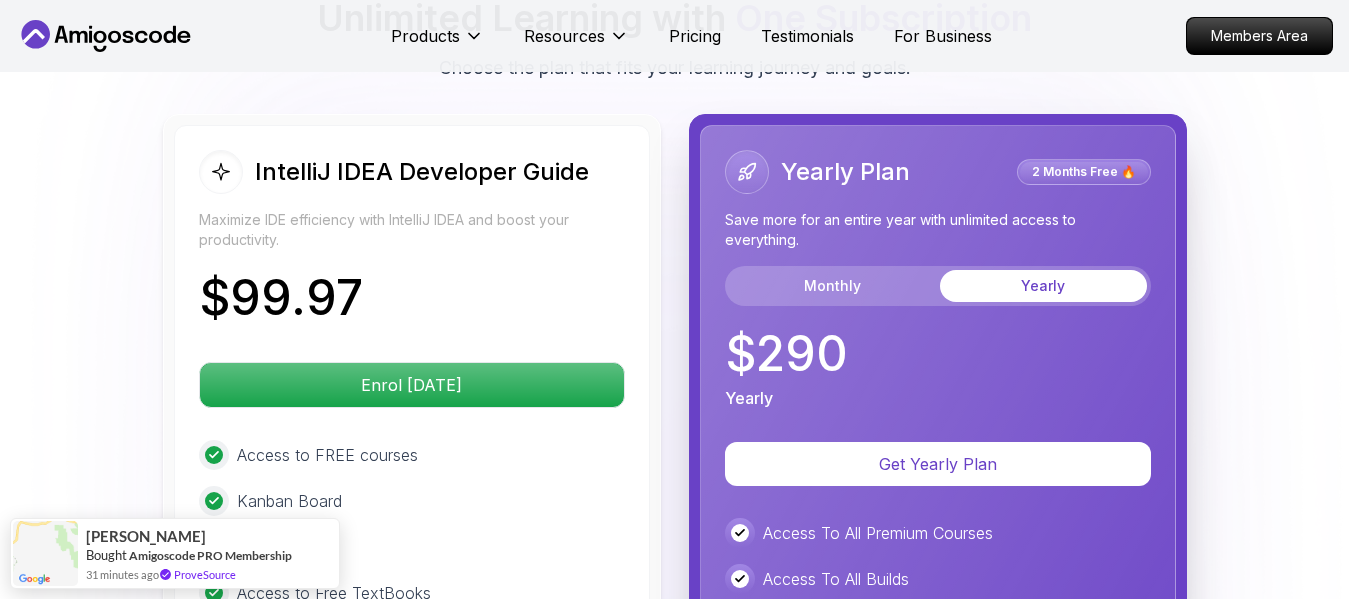click on "2 Months Free 🔥" at bounding box center (1084, 172) 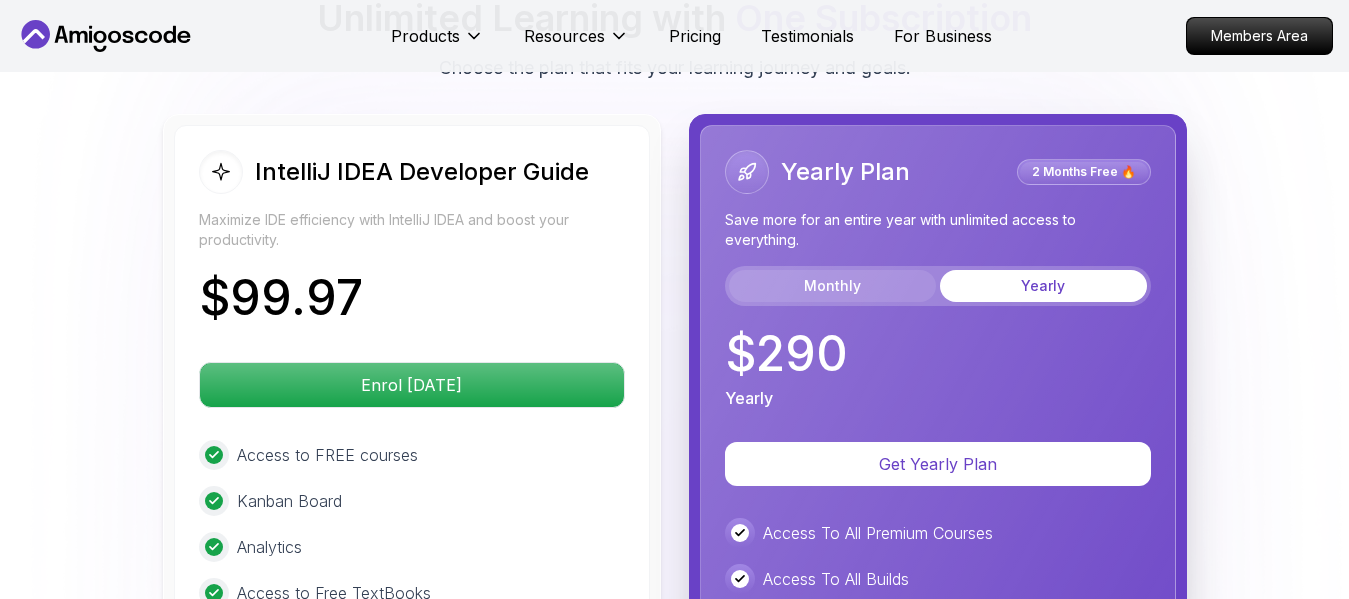 click on "Monthly" at bounding box center (832, 286) 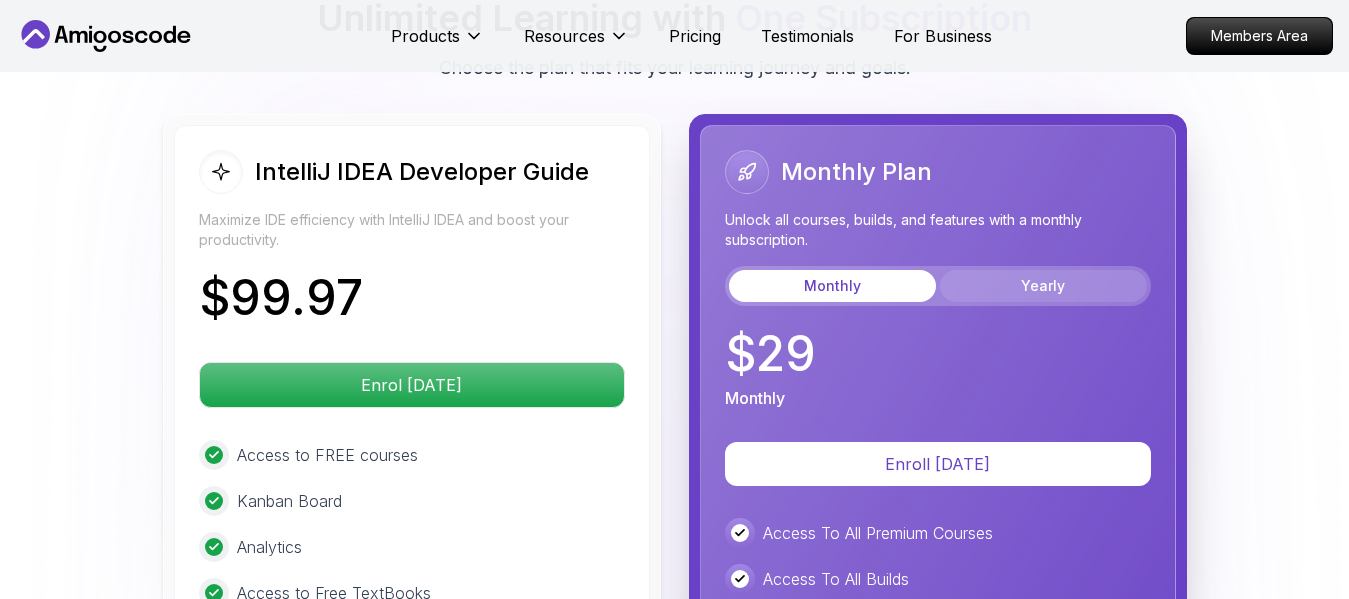 click on "Yearly" at bounding box center (1043, 286) 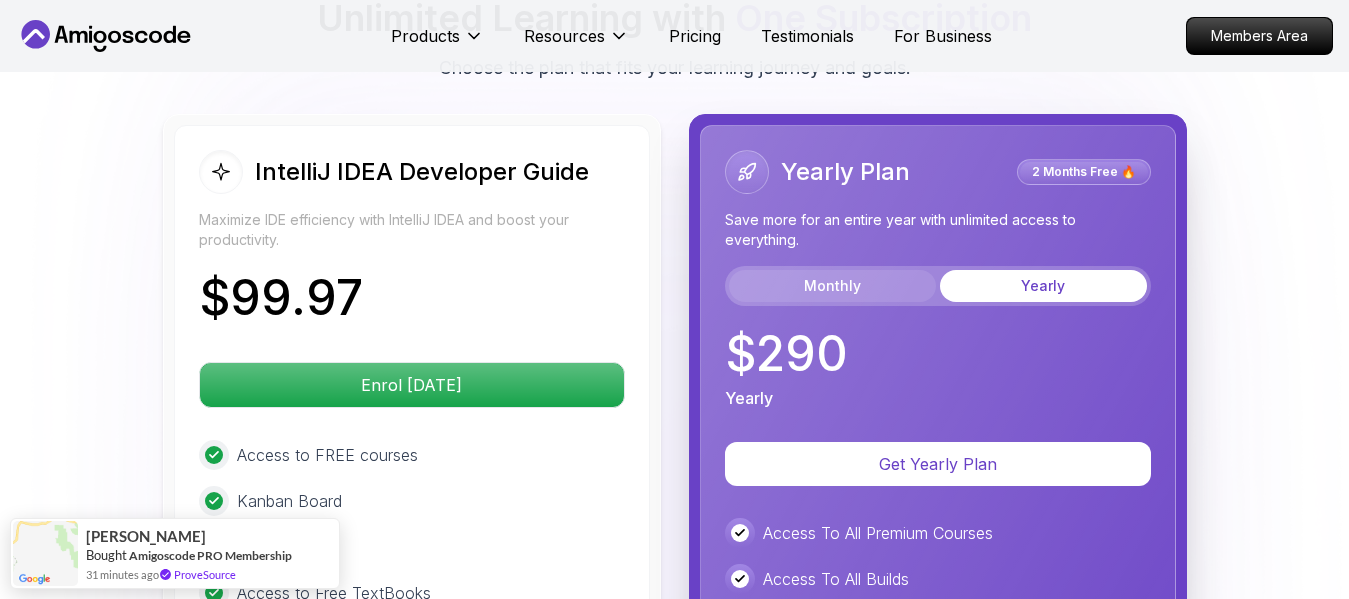 click on "Monthly" at bounding box center [832, 286] 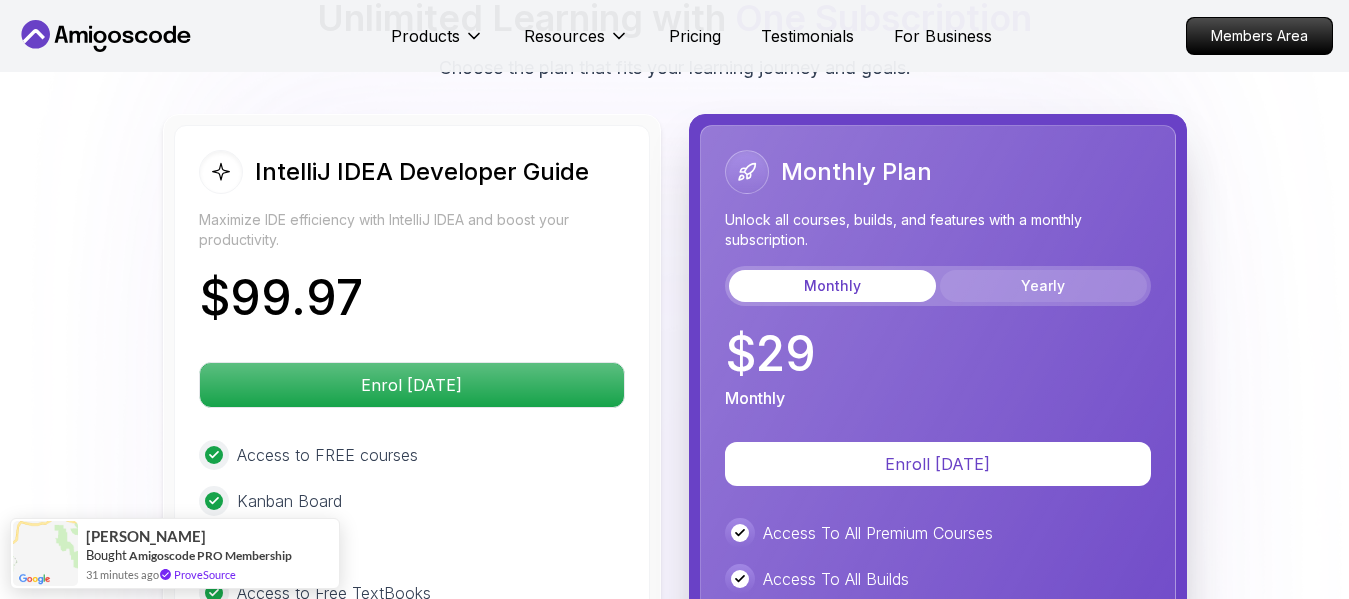 click on "Yearly" at bounding box center (1043, 286) 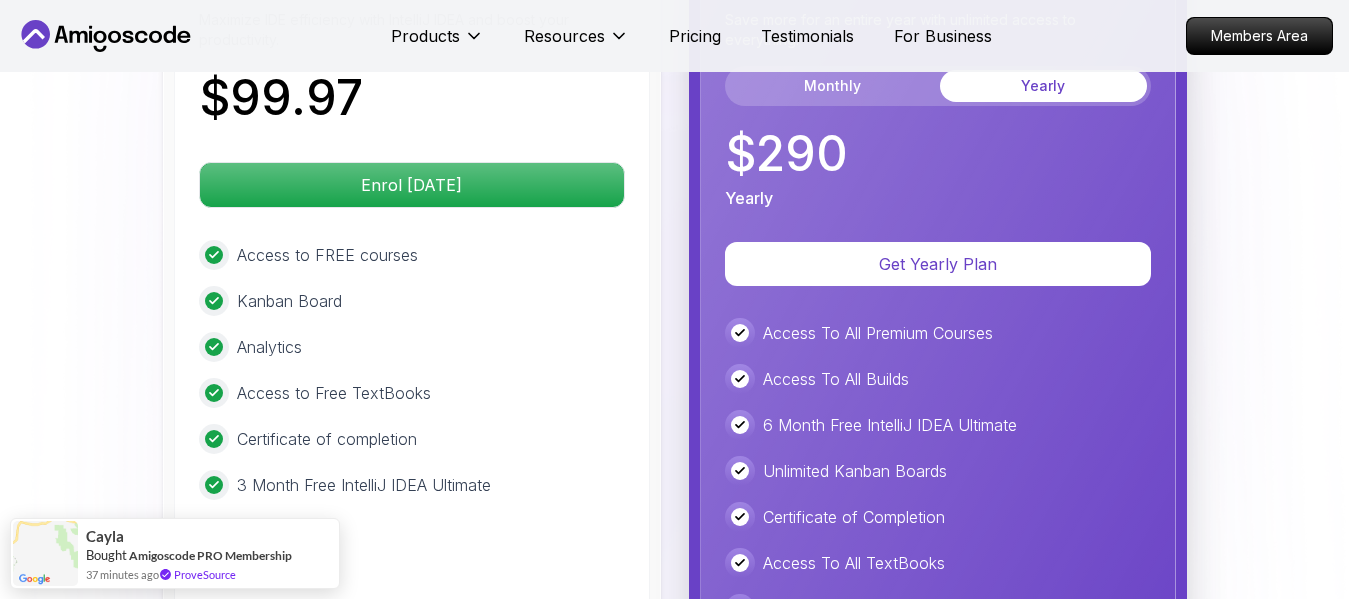 scroll, scrollTop: 5014, scrollLeft: 0, axis: vertical 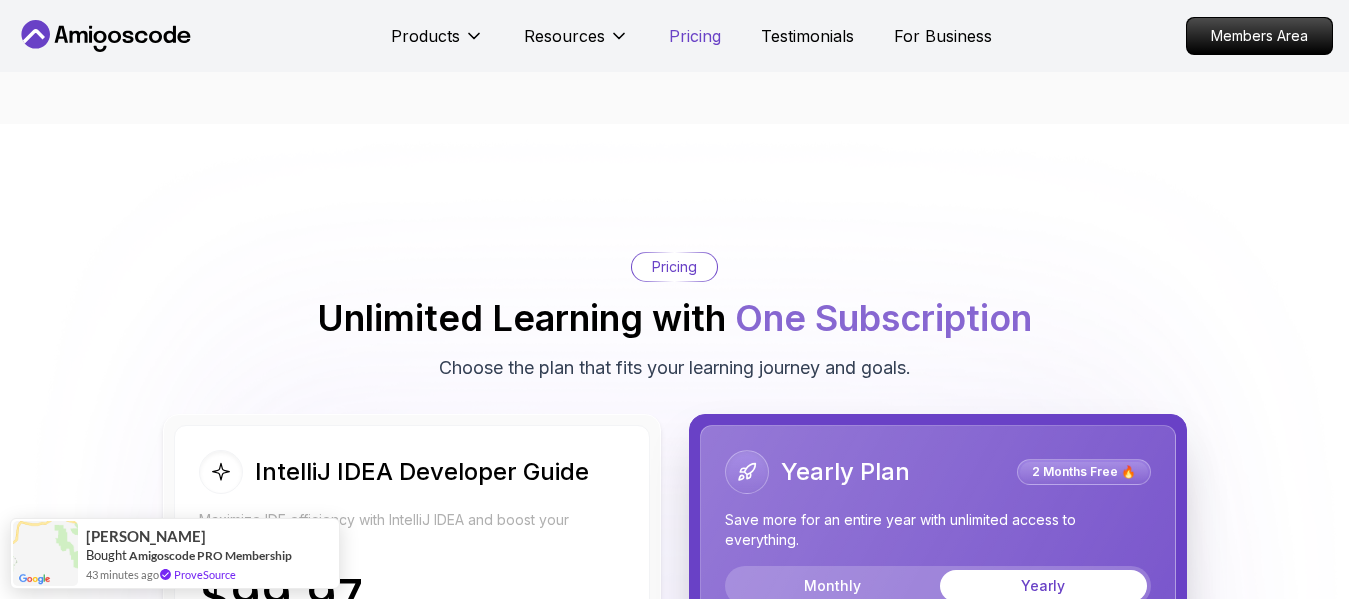 click on "Pricing" at bounding box center (695, 36) 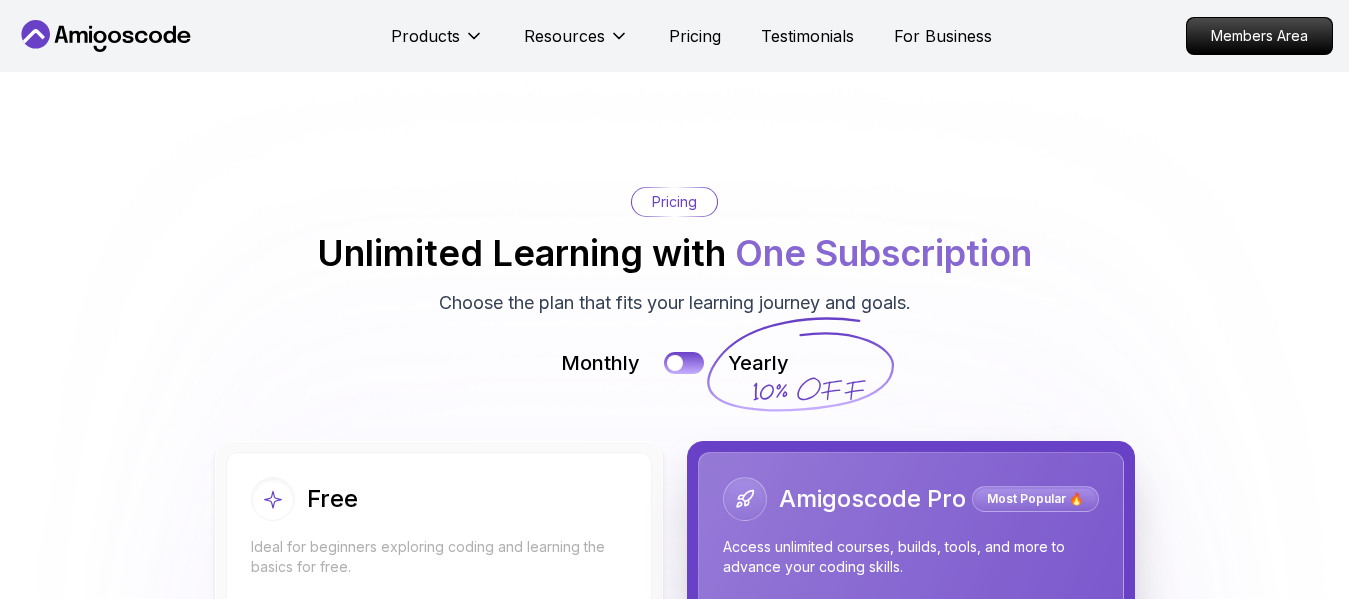 scroll, scrollTop: 4384, scrollLeft: 0, axis: vertical 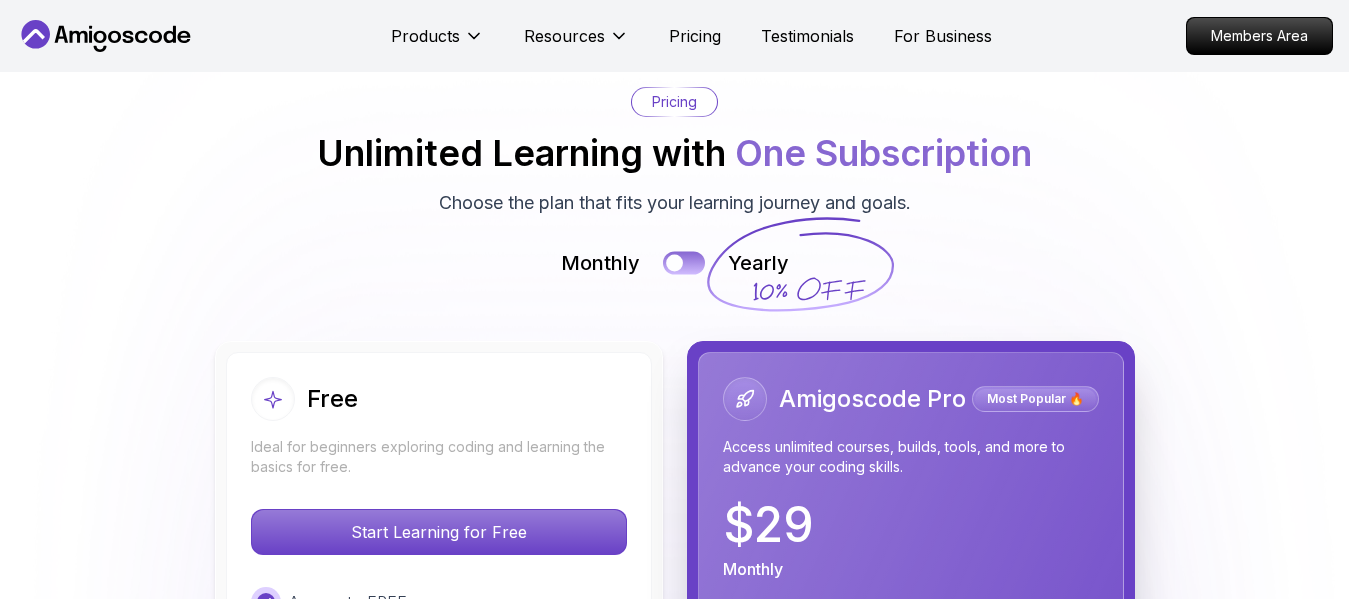 click at bounding box center (684, 263) 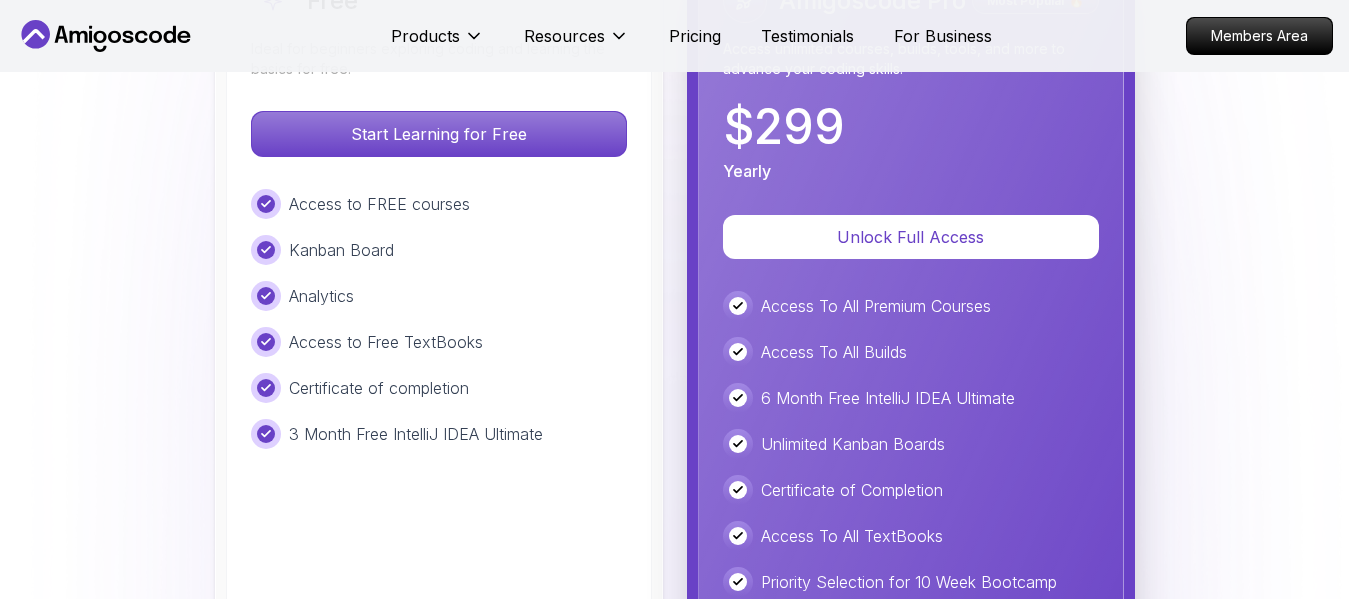 scroll, scrollTop: 4784, scrollLeft: 0, axis: vertical 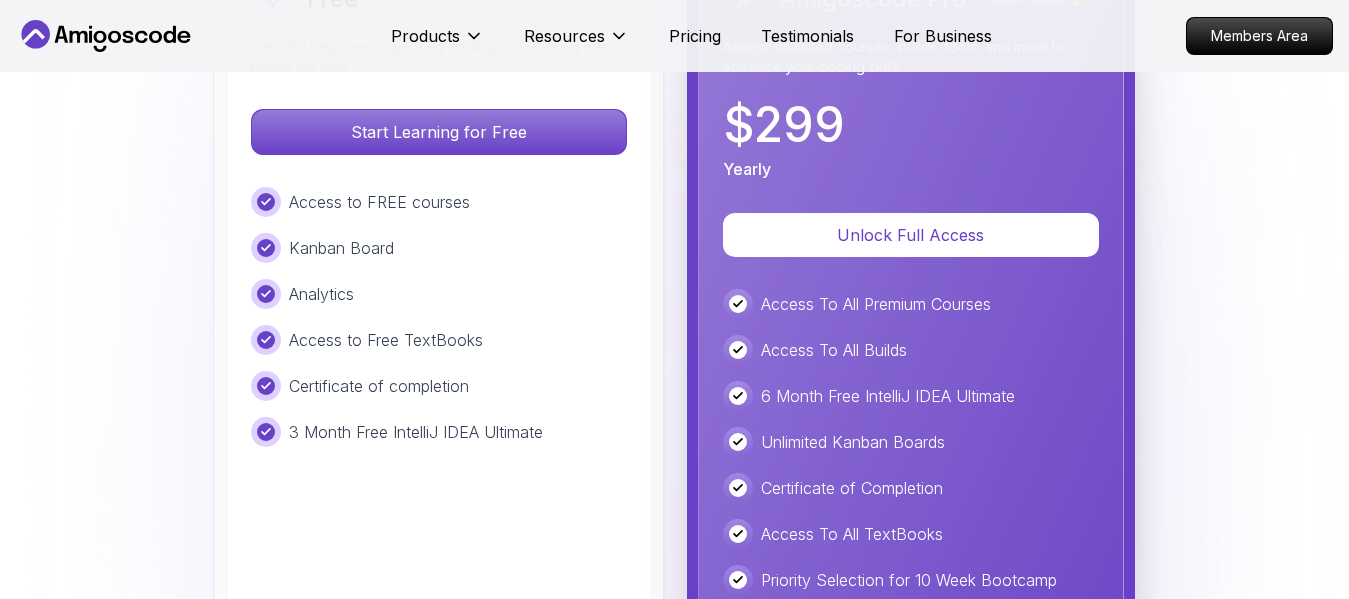 click at bounding box center [266, 432] 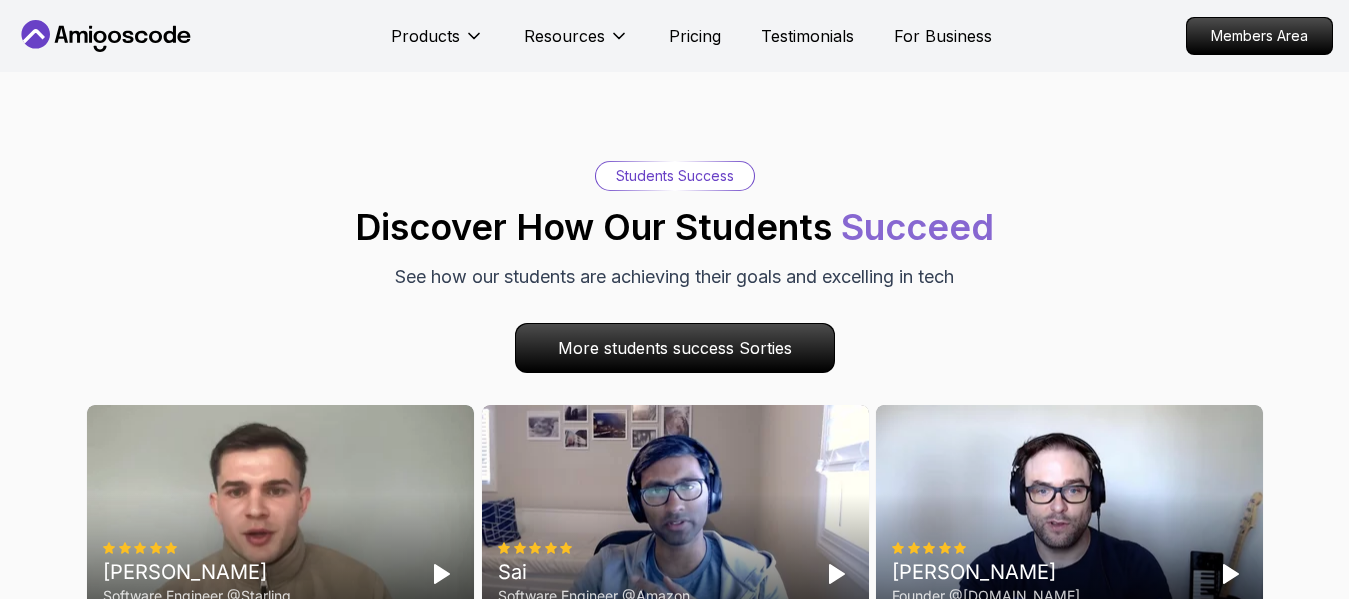 scroll, scrollTop: 6384, scrollLeft: 0, axis: vertical 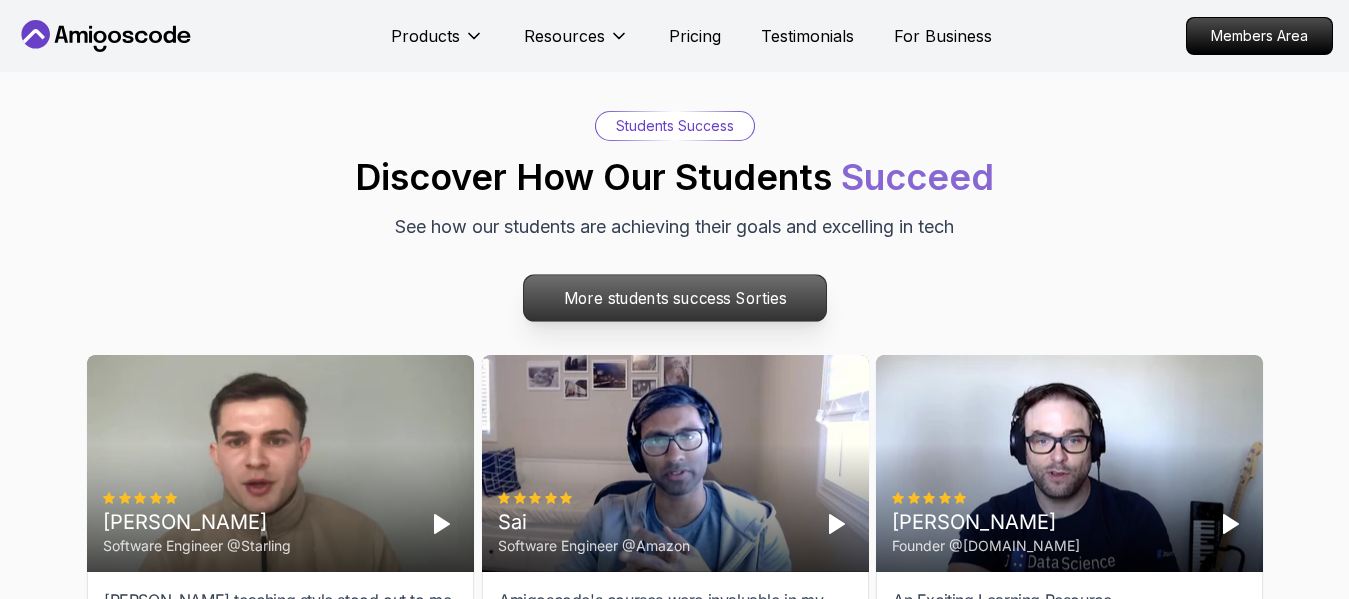 click on "More students success Sorties" at bounding box center [674, 298] 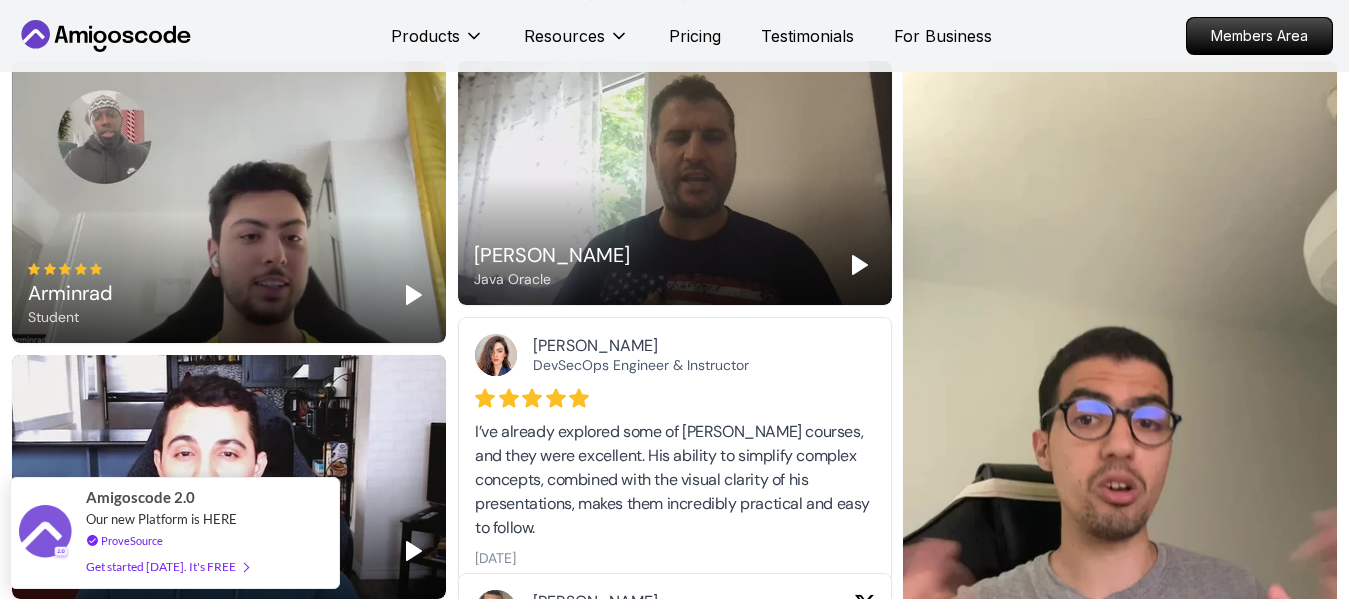 scroll, scrollTop: 300, scrollLeft: 0, axis: vertical 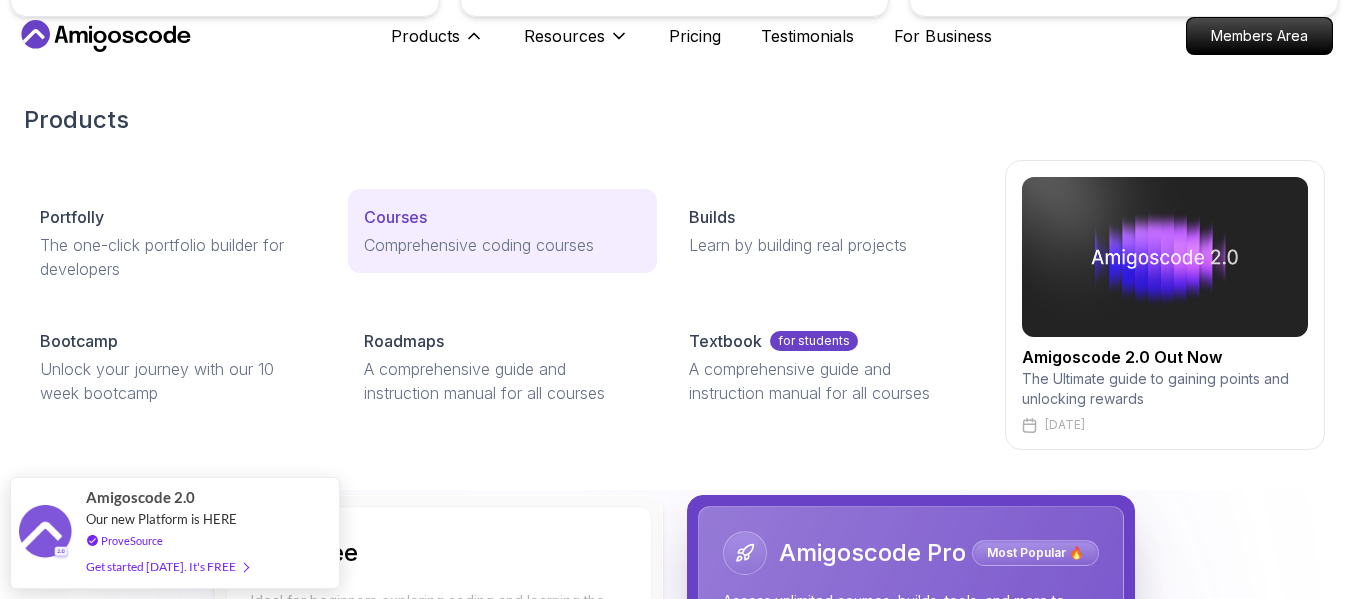 click on "Courses" at bounding box center [395, 217] 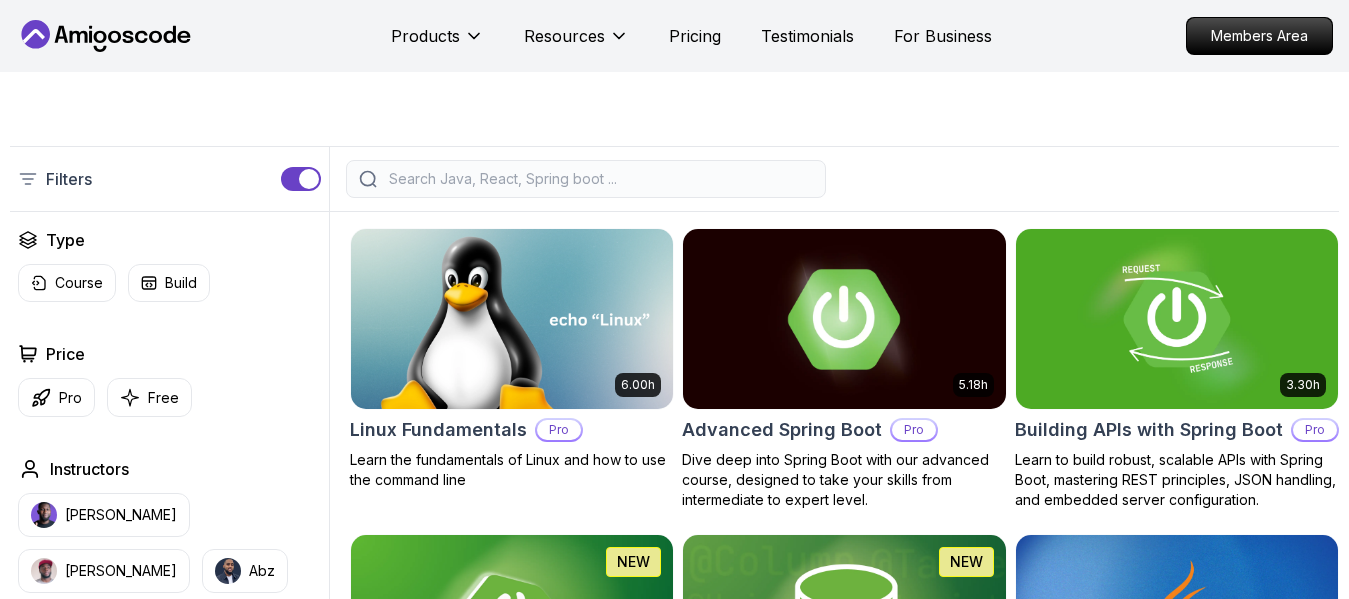 scroll, scrollTop: 500, scrollLeft: 0, axis: vertical 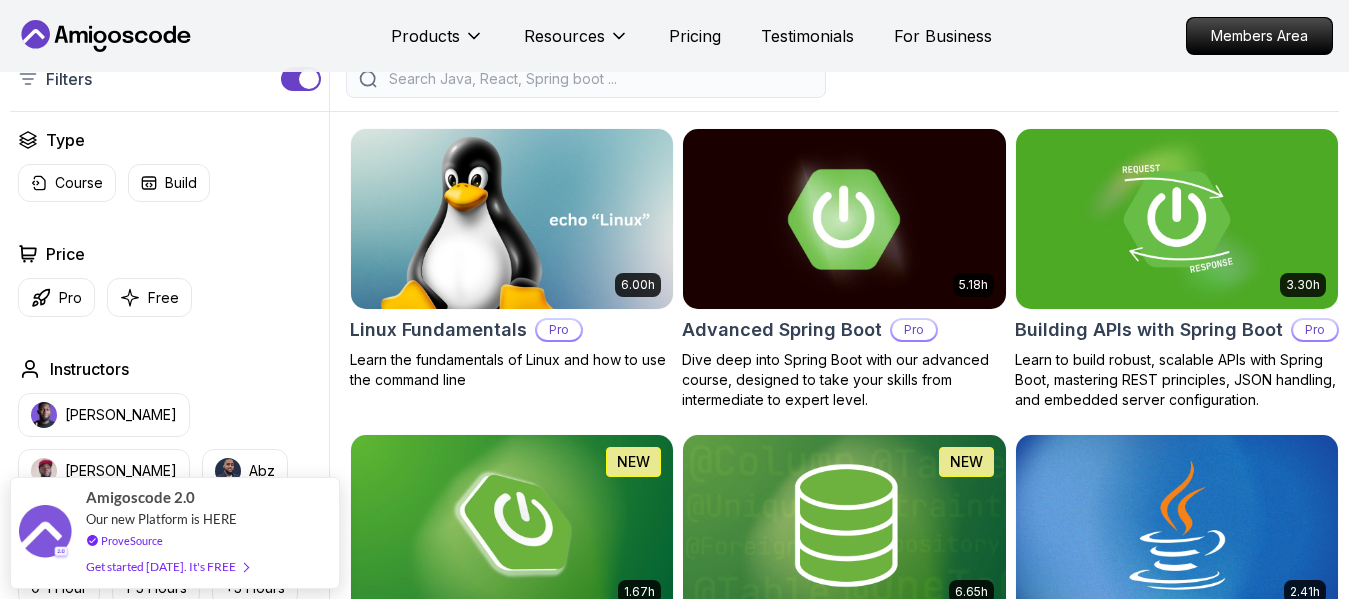 click on "Advanced Spring Boot" at bounding box center [782, 330] 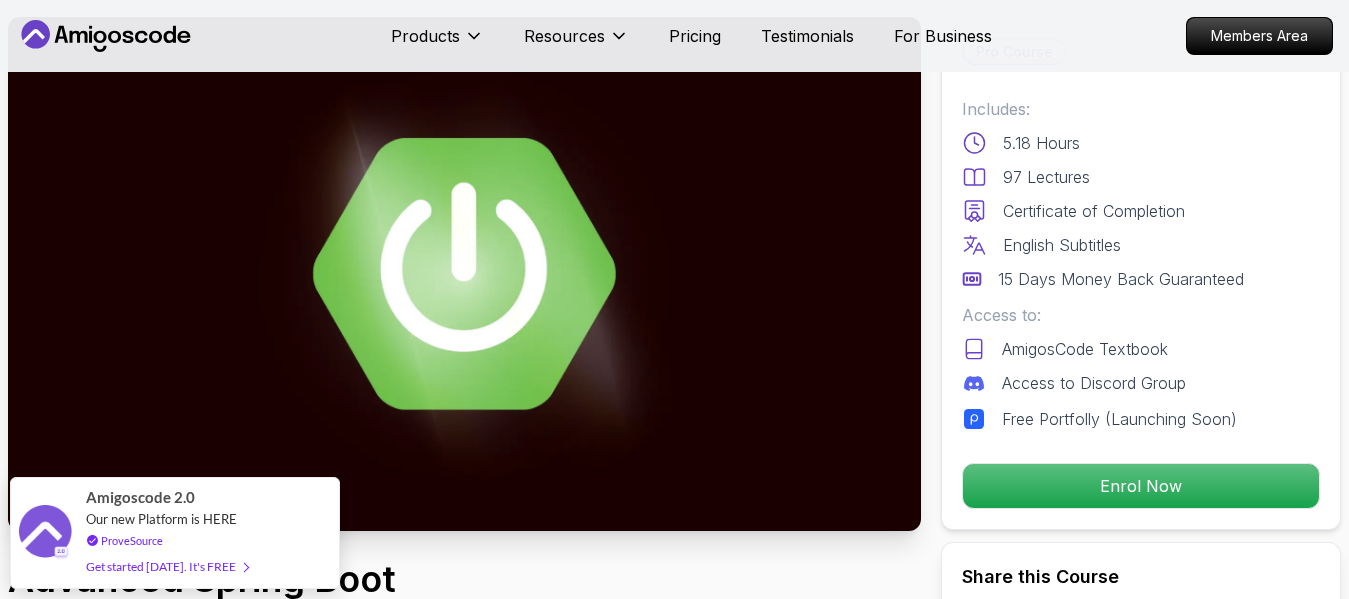 scroll, scrollTop: 300, scrollLeft: 0, axis: vertical 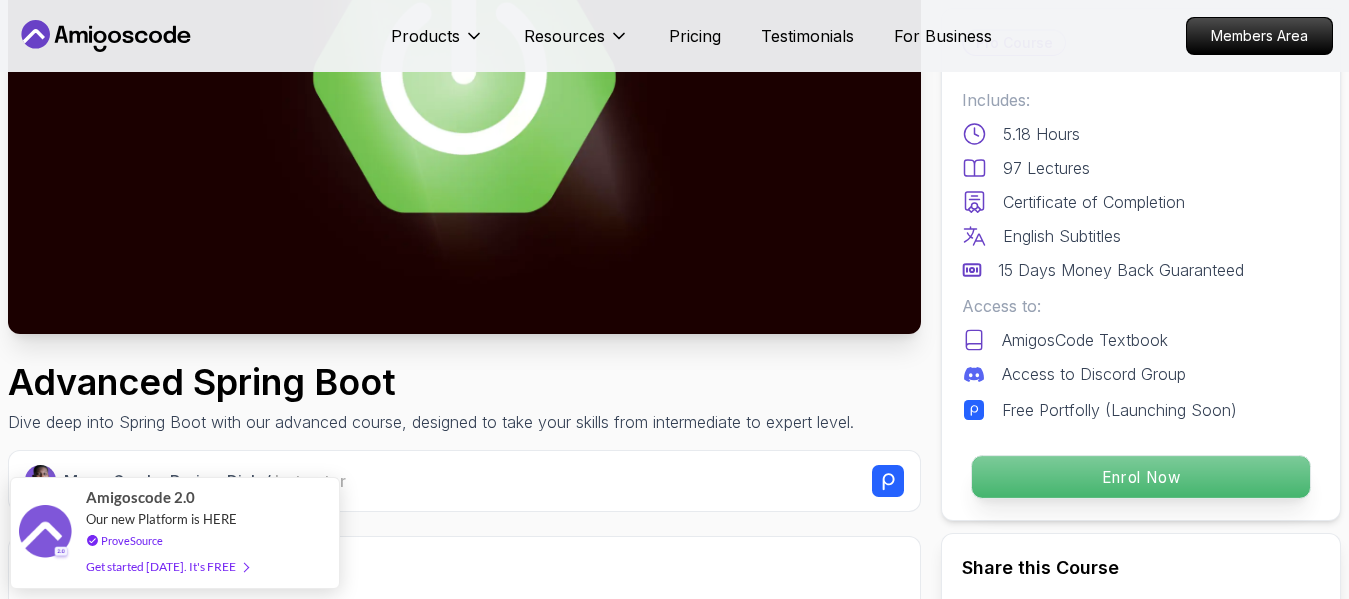 click on "Enrol Now" at bounding box center [1141, 477] 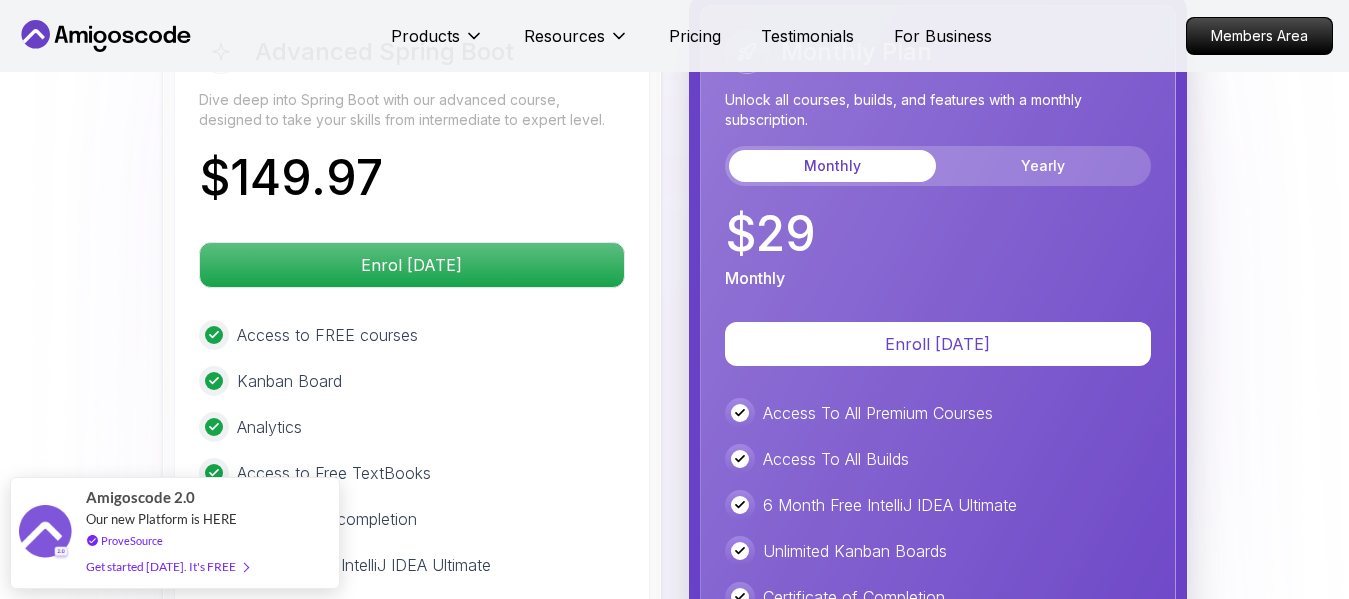 scroll, scrollTop: 4592, scrollLeft: 0, axis: vertical 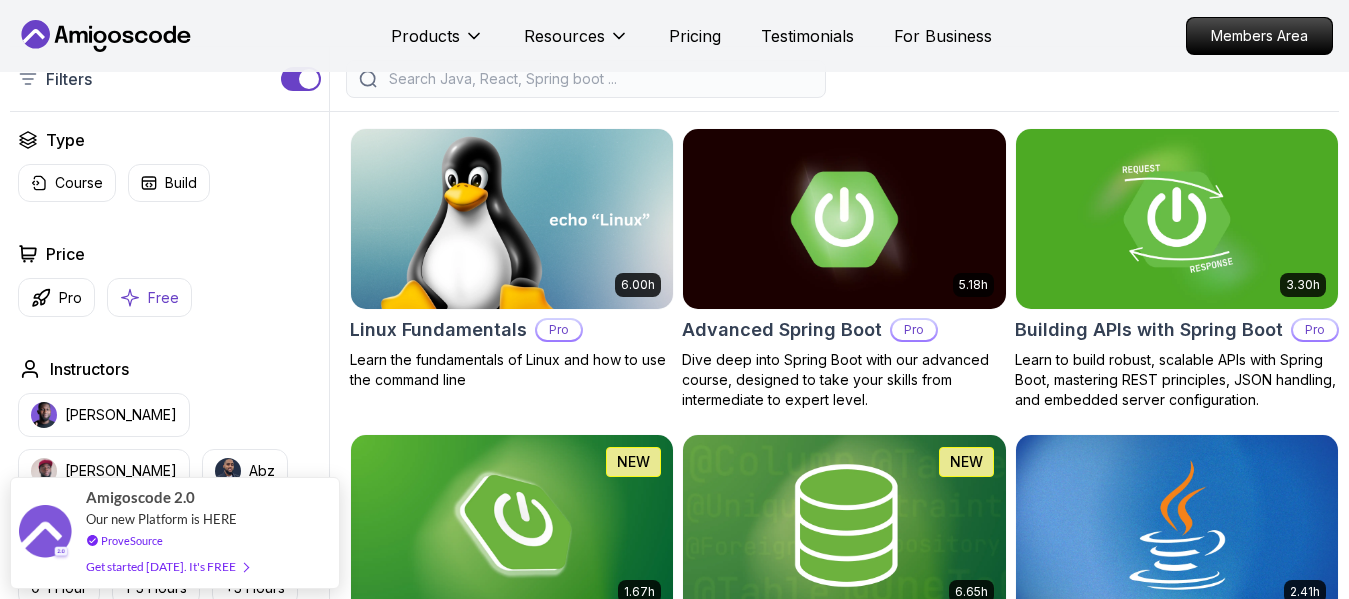 click on "Free" at bounding box center (163, 298) 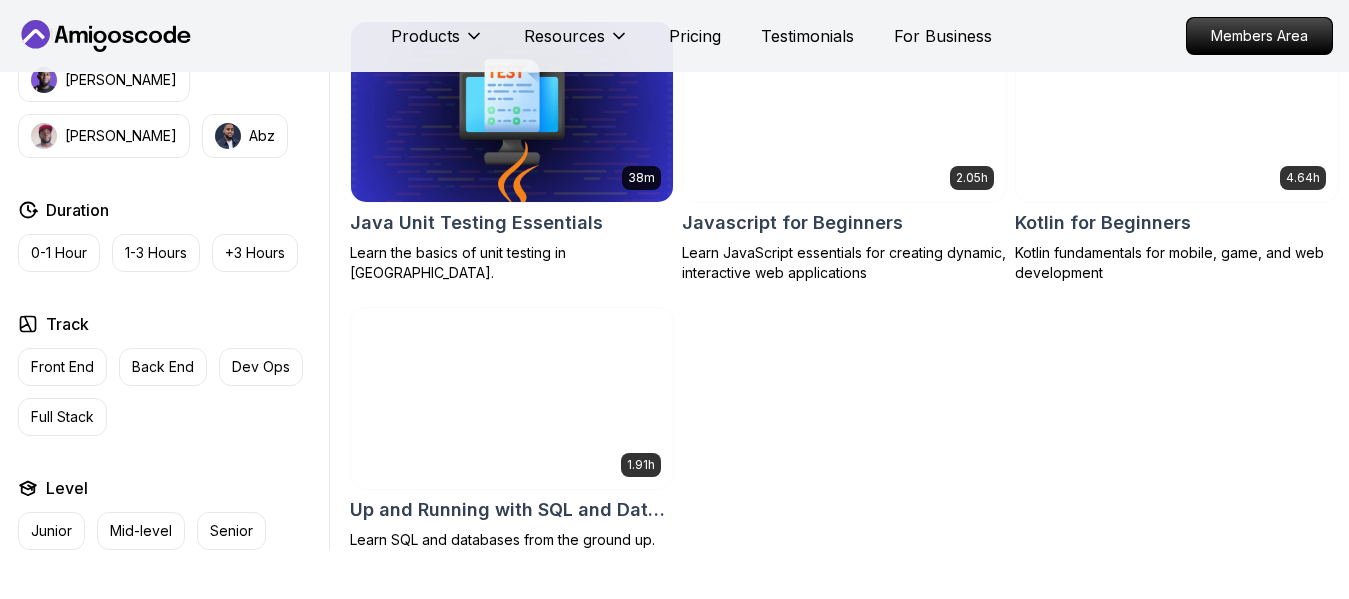 scroll, scrollTop: 1100, scrollLeft: 0, axis: vertical 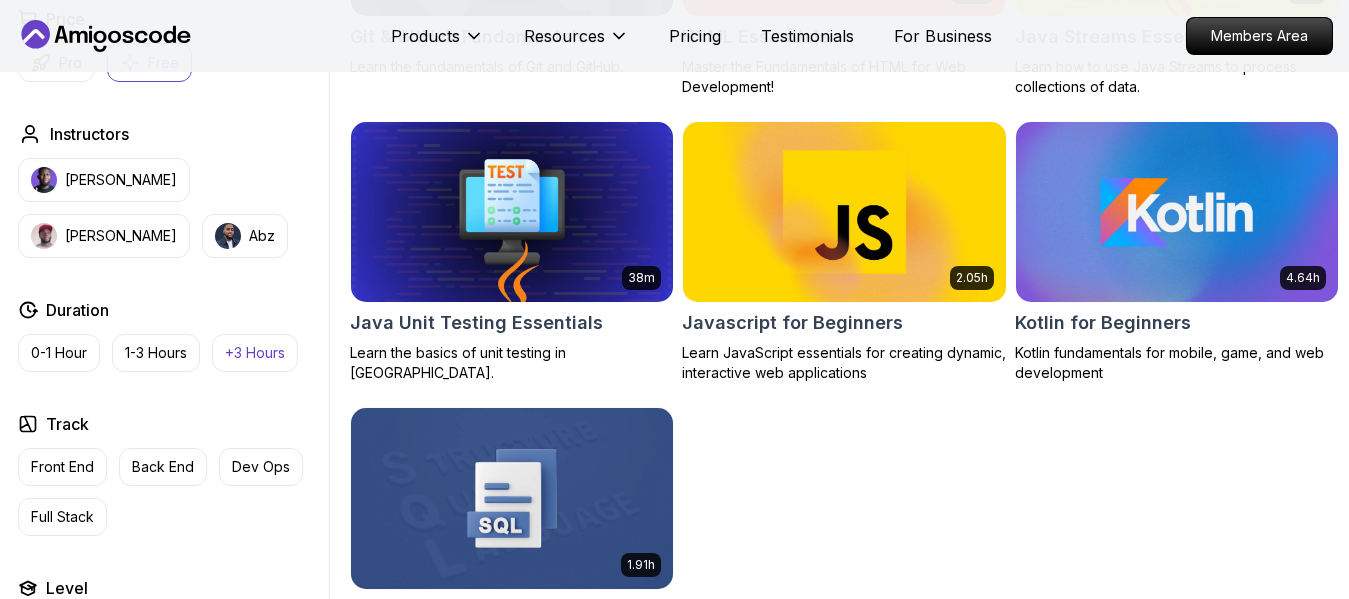 click on "+3 Hours" at bounding box center [255, 353] 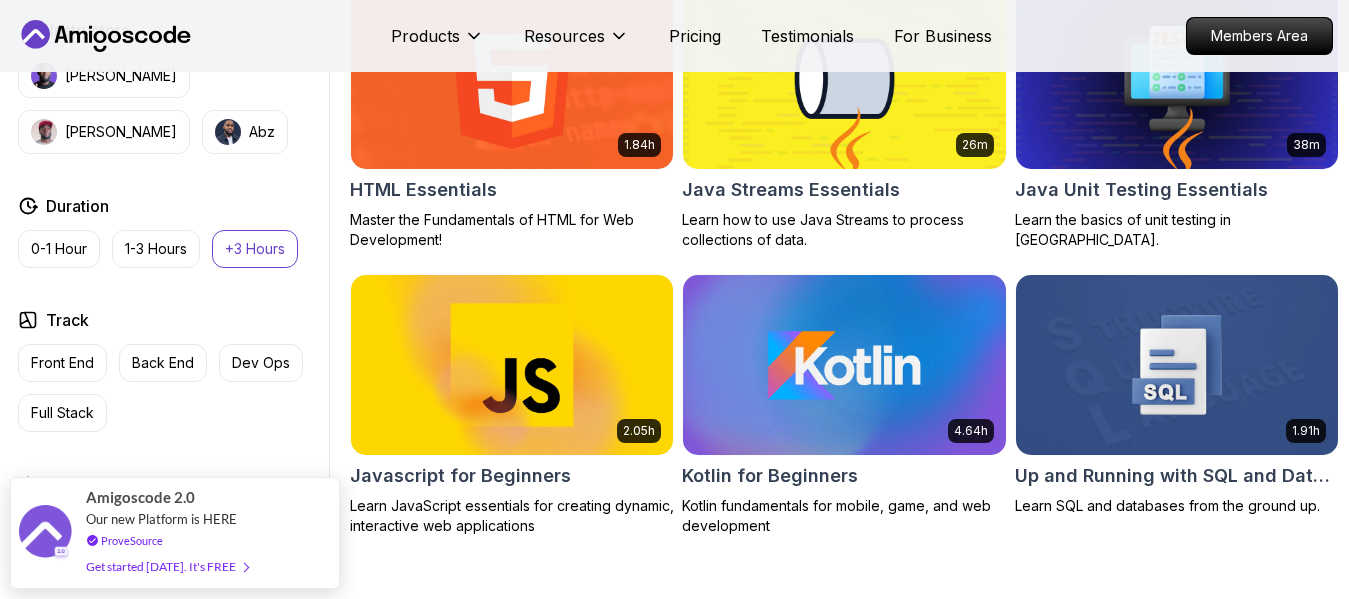 scroll, scrollTop: 1000, scrollLeft: 0, axis: vertical 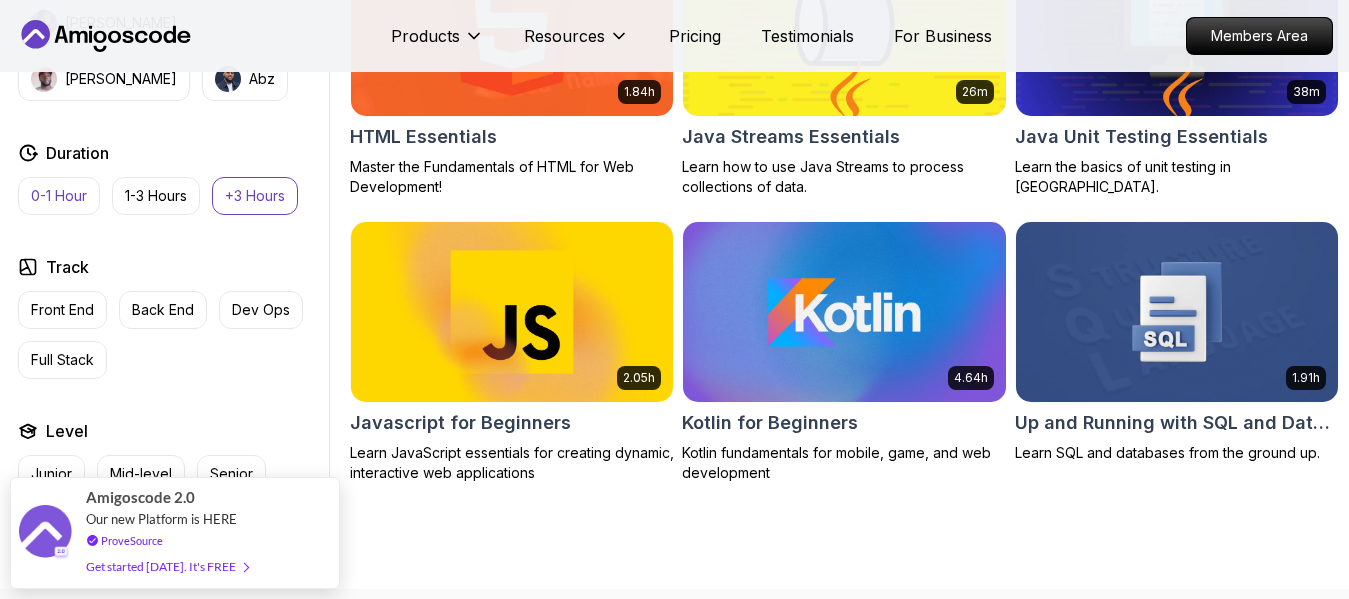 click on "0-1 Hour" at bounding box center [59, 196] 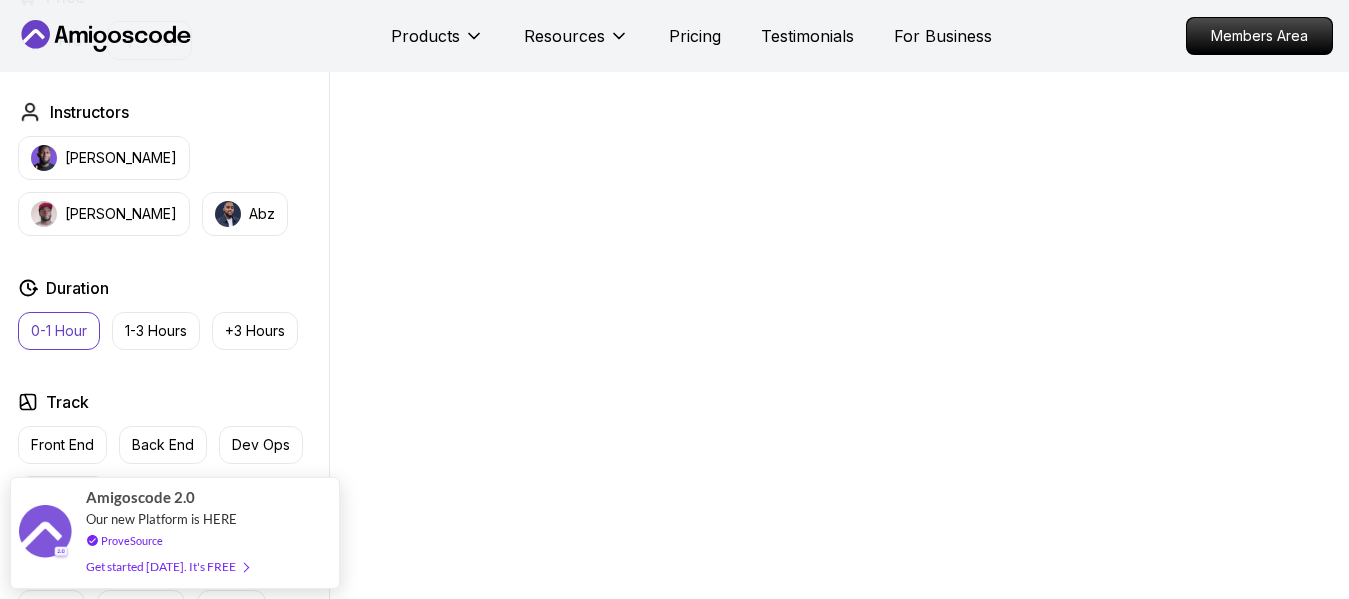 scroll, scrollTop: 900, scrollLeft: 0, axis: vertical 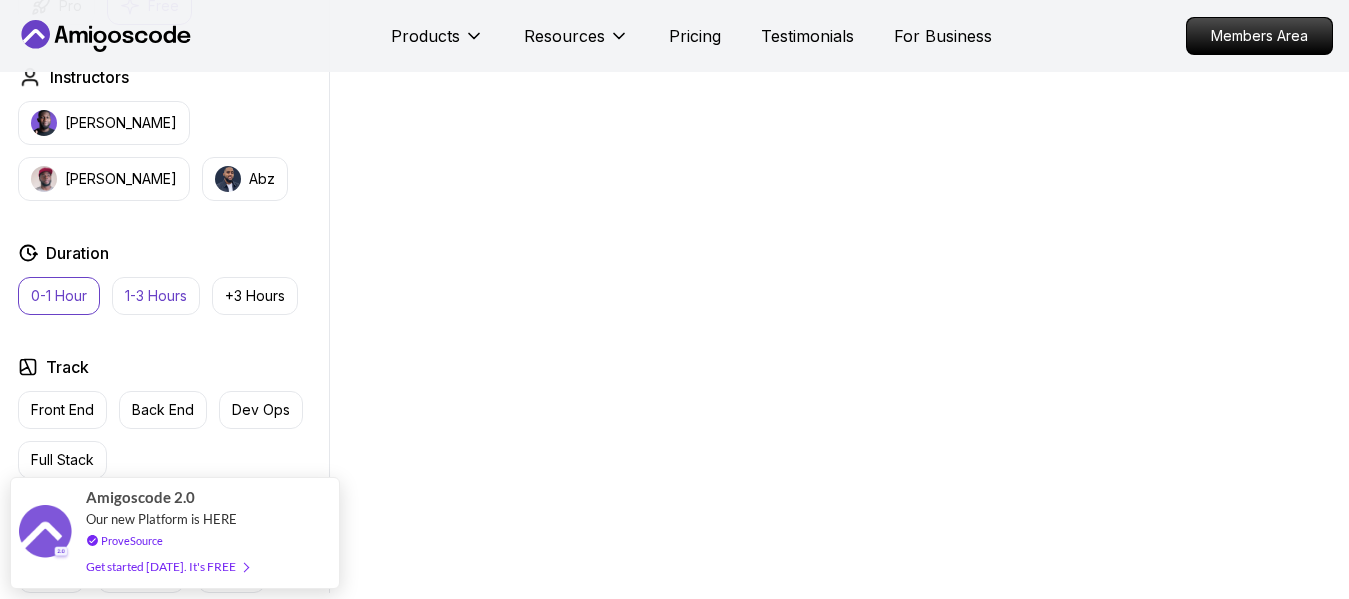 click on "1-3 Hours" at bounding box center (156, 296) 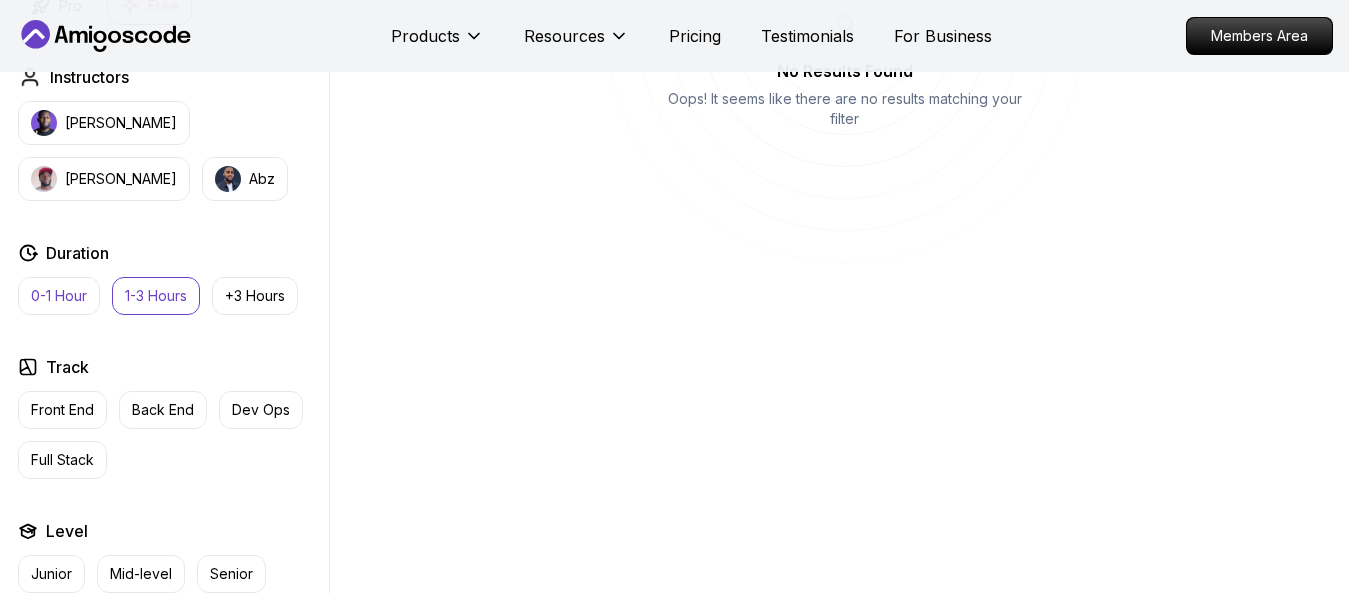 click on "0-1 Hour" at bounding box center (59, 296) 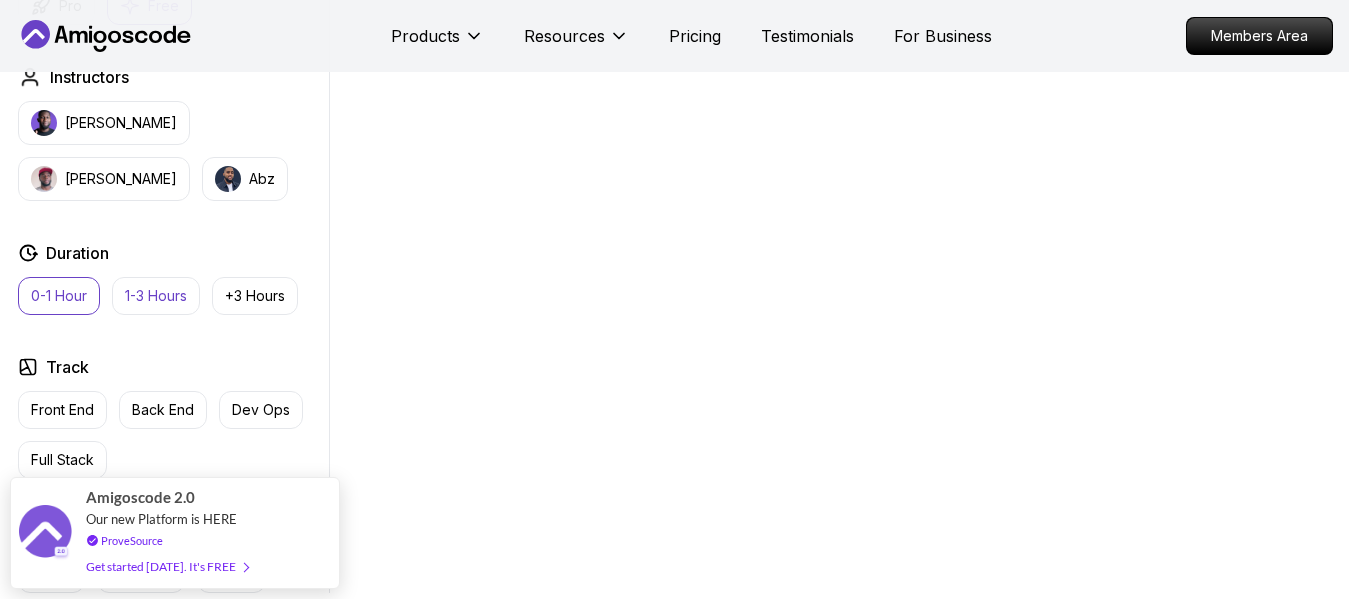 click on "1-3 Hours" at bounding box center [156, 296] 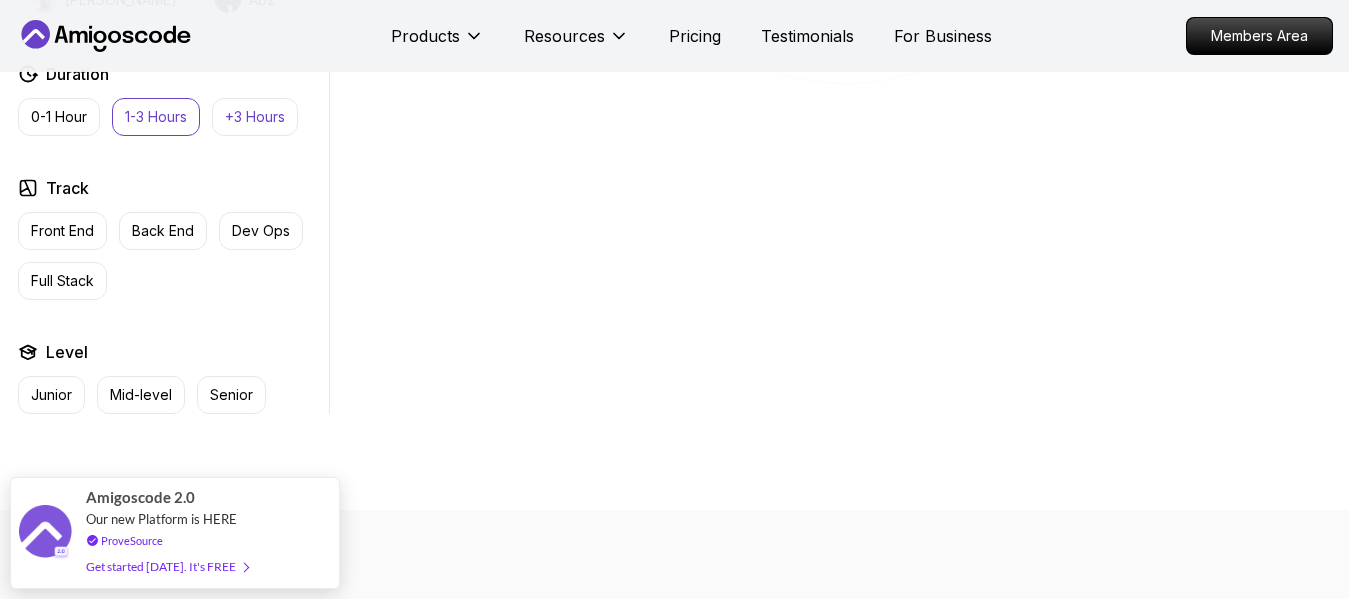 scroll, scrollTop: 1100, scrollLeft: 0, axis: vertical 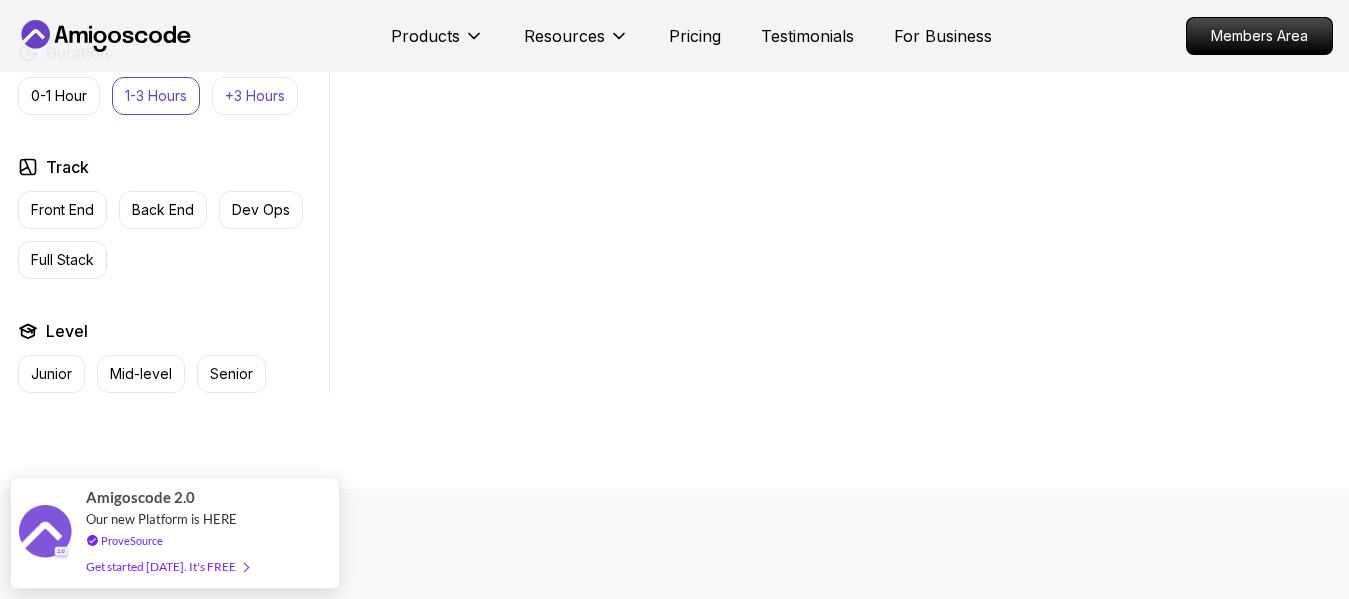 click on "Senior" at bounding box center [231, 374] 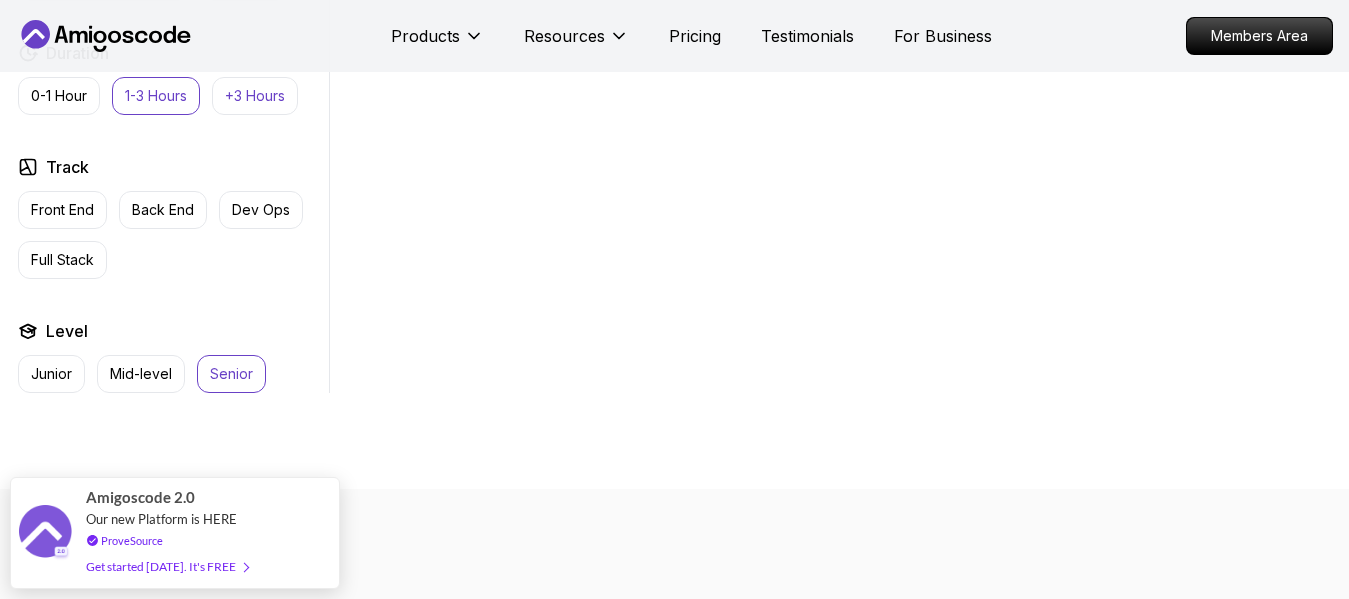 click on "+3 Hours" at bounding box center (255, 96) 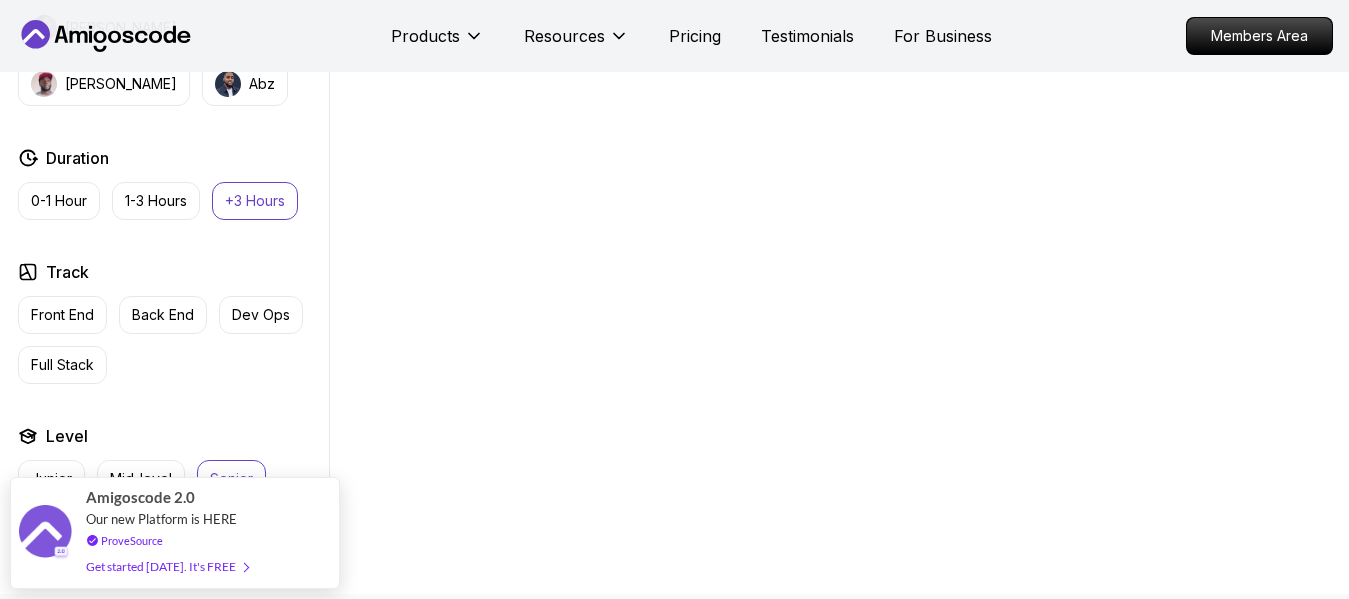 scroll, scrollTop: 1100, scrollLeft: 0, axis: vertical 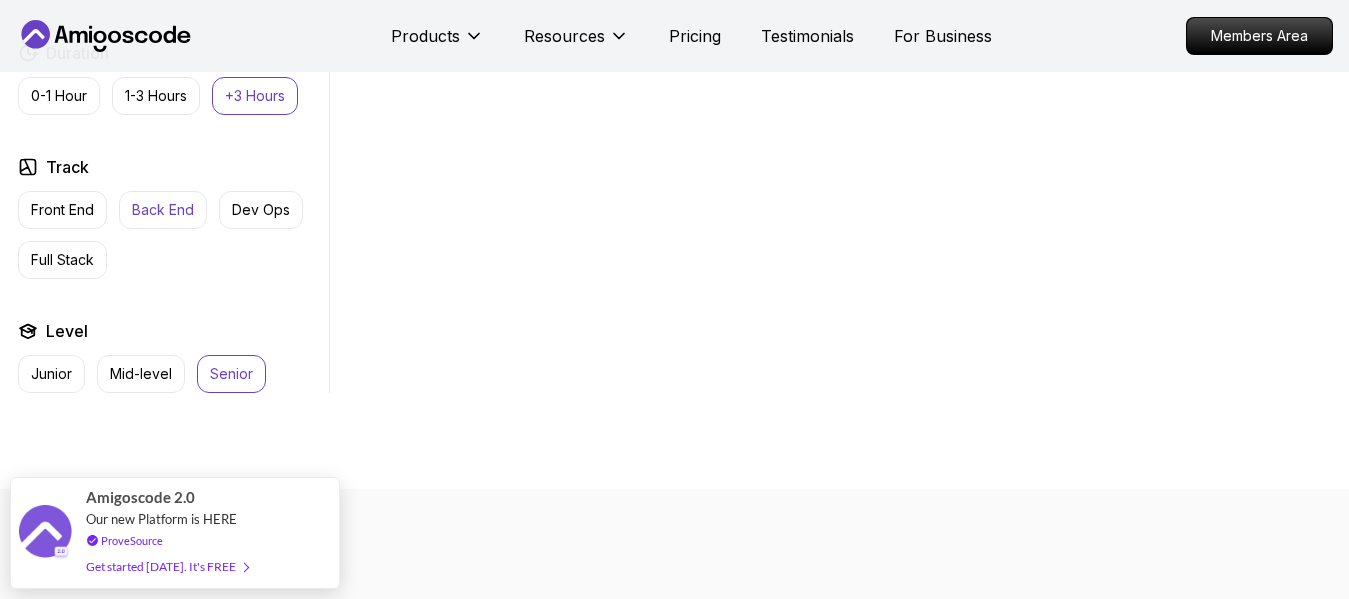 click on "Back End" at bounding box center (163, 210) 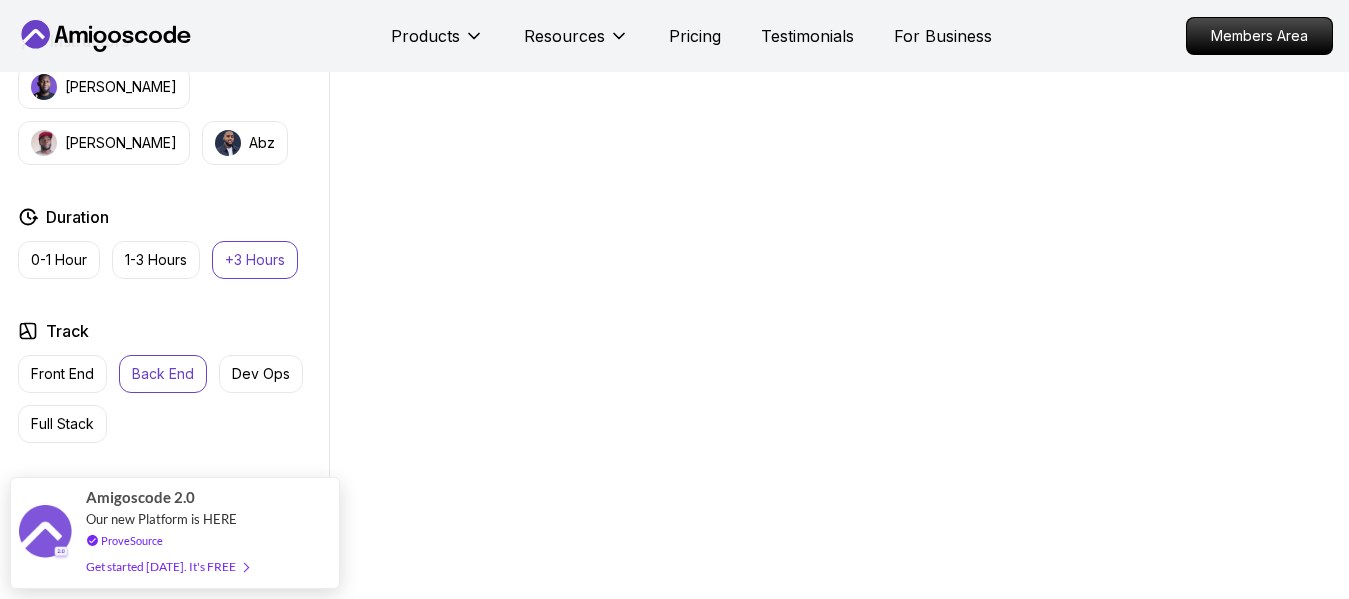 scroll, scrollTop: 1100, scrollLeft: 0, axis: vertical 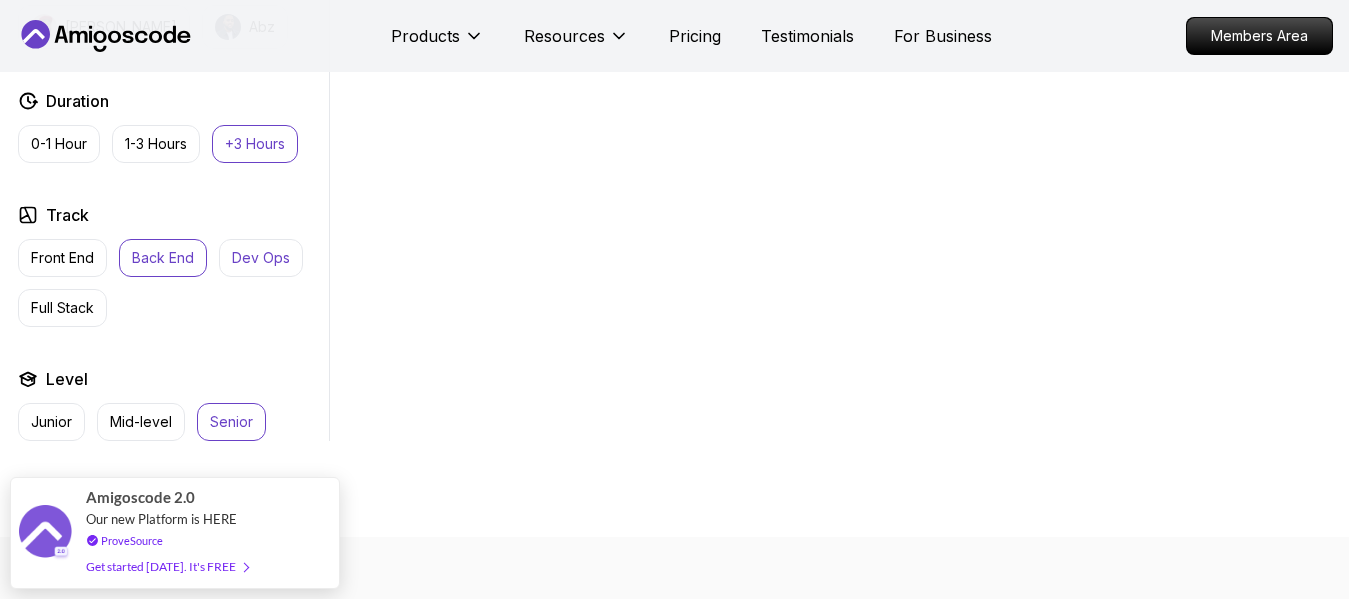 click on "Dev Ops" at bounding box center (261, 258) 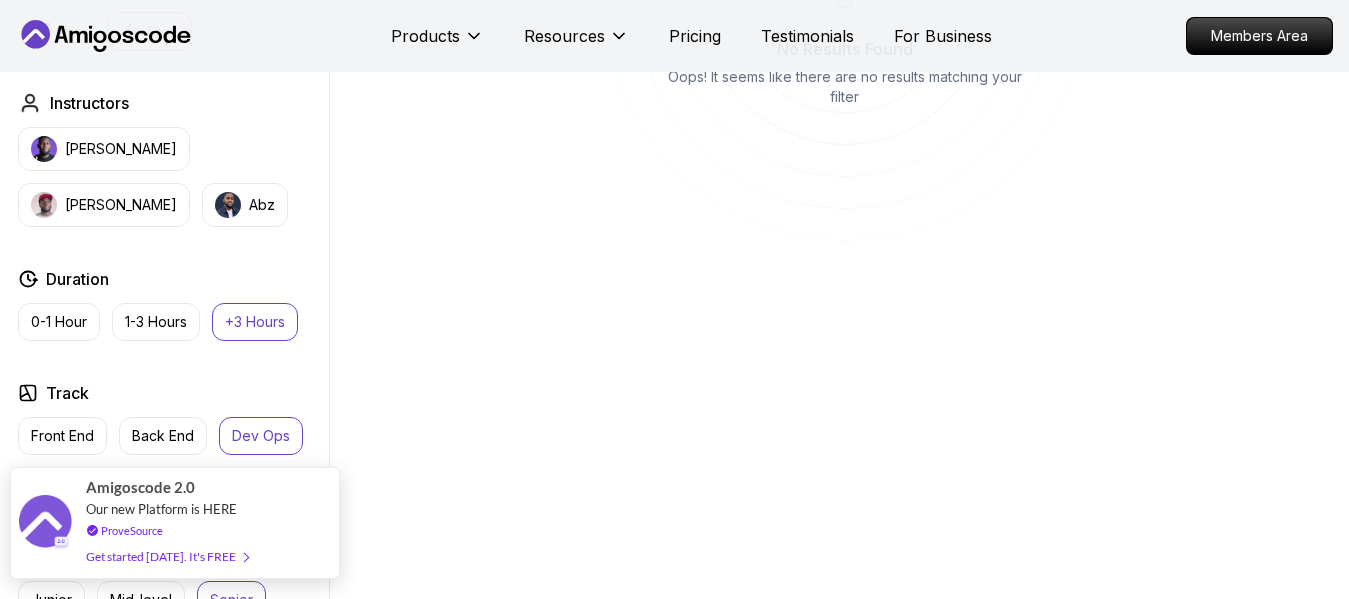 scroll, scrollTop: 1100, scrollLeft: 0, axis: vertical 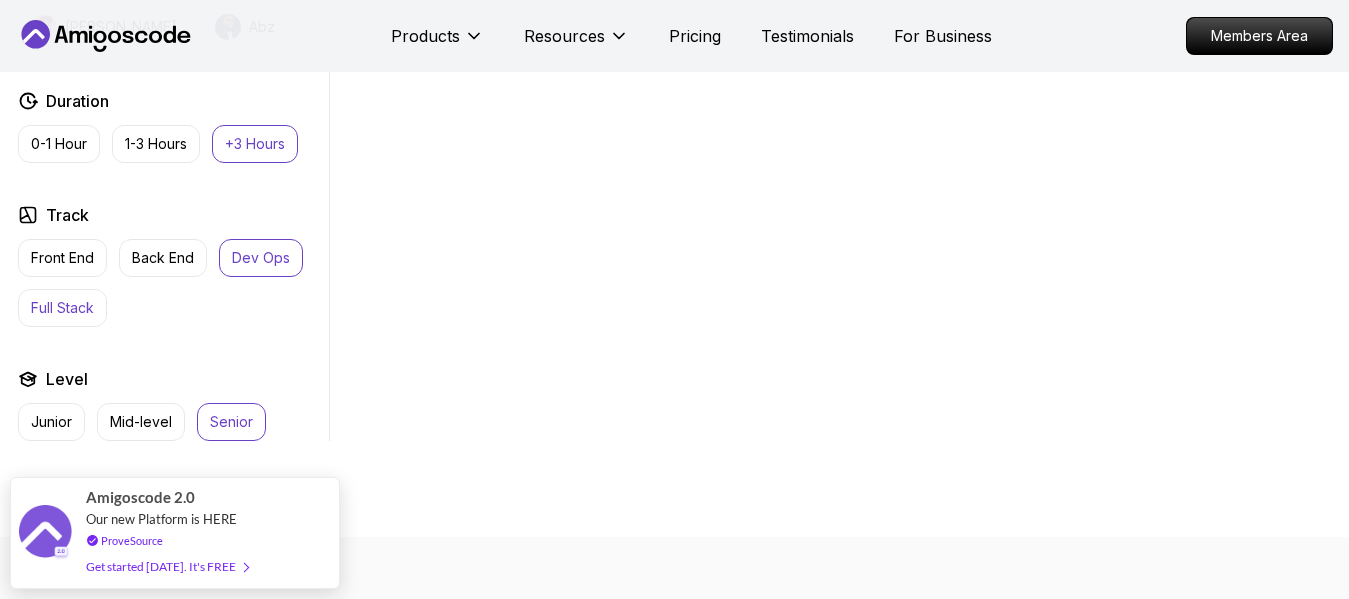 click on "Full Stack" at bounding box center [62, 308] 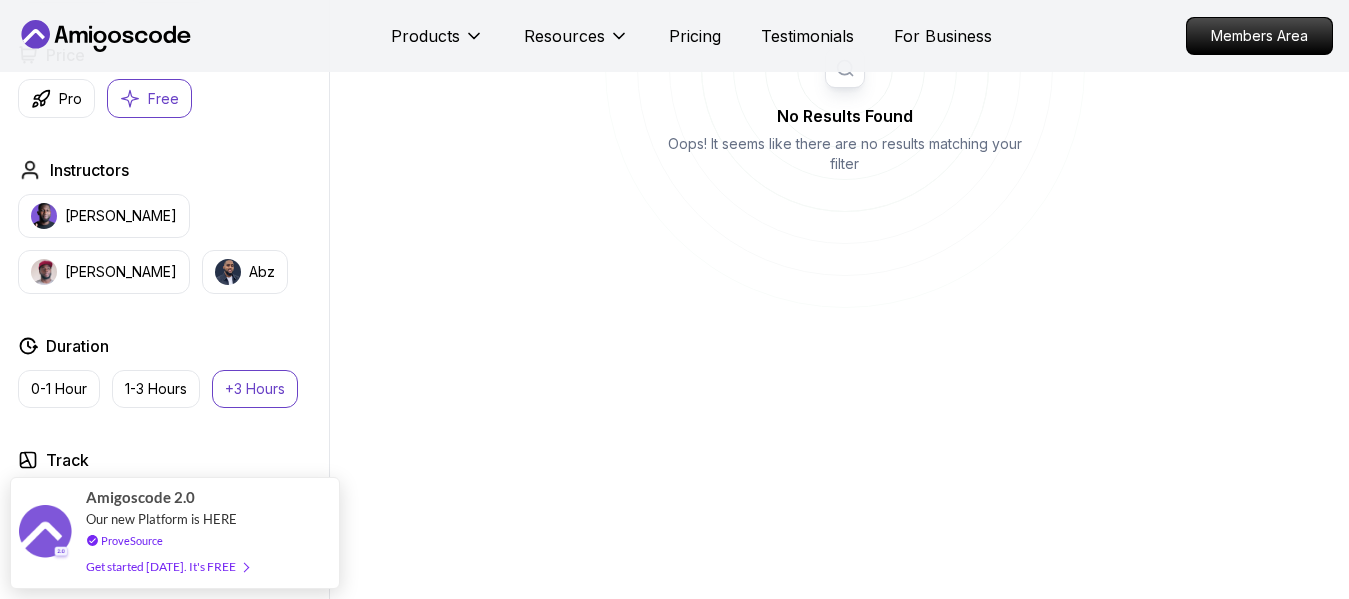 scroll, scrollTop: 1100, scrollLeft: 0, axis: vertical 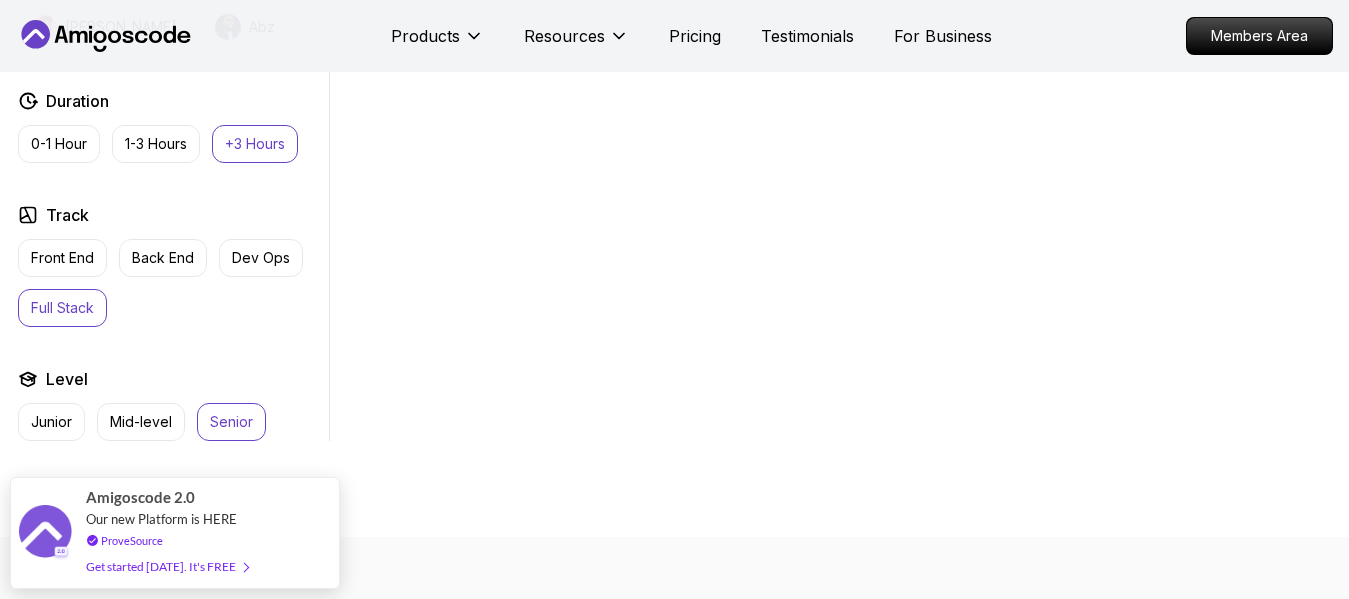 click on "Front End" at bounding box center [62, 258] 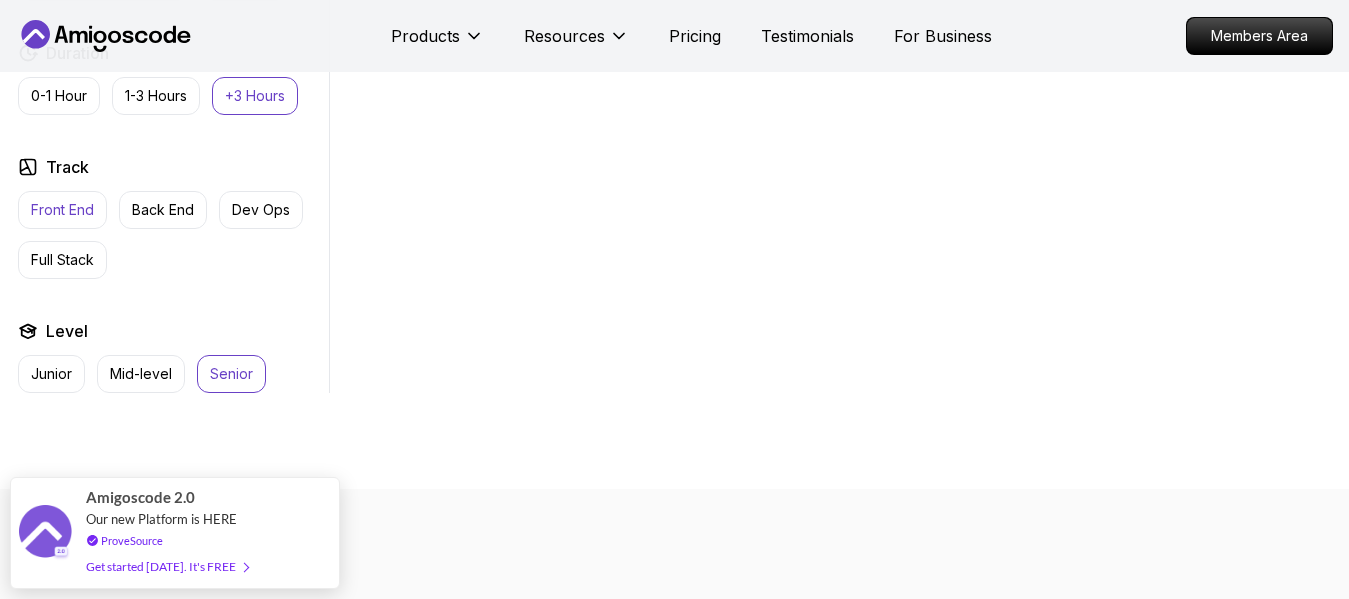 click on "Front End" at bounding box center (62, 210) 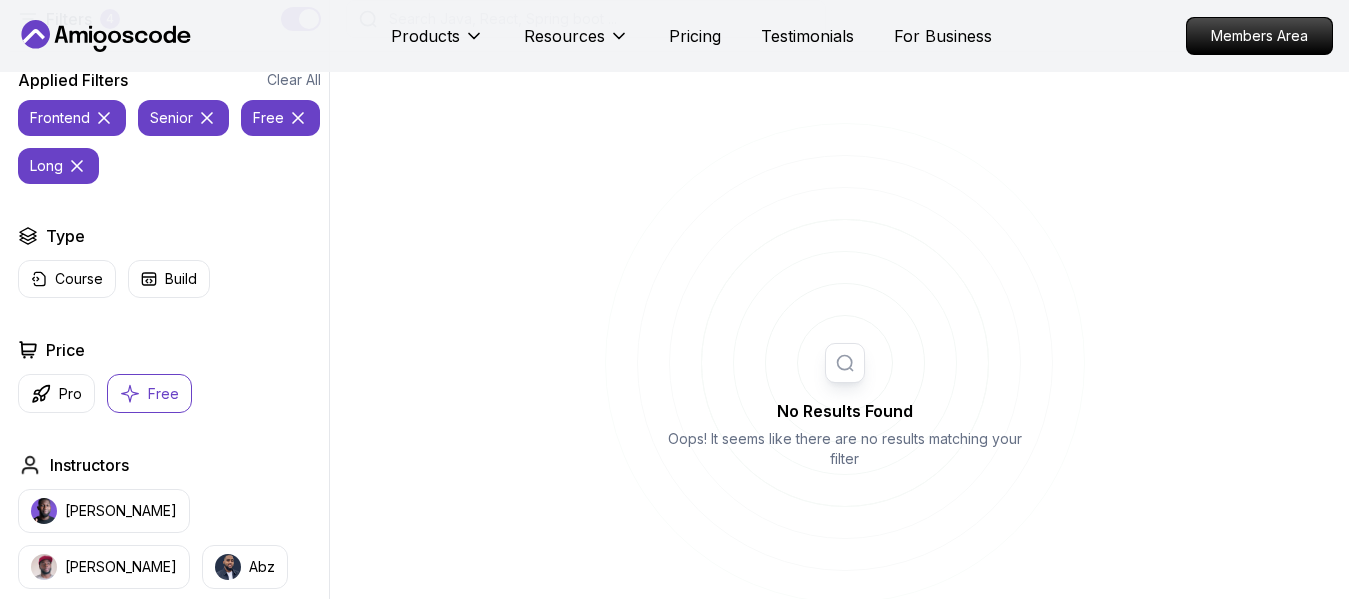 scroll, scrollTop: 500, scrollLeft: 0, axis: vertical 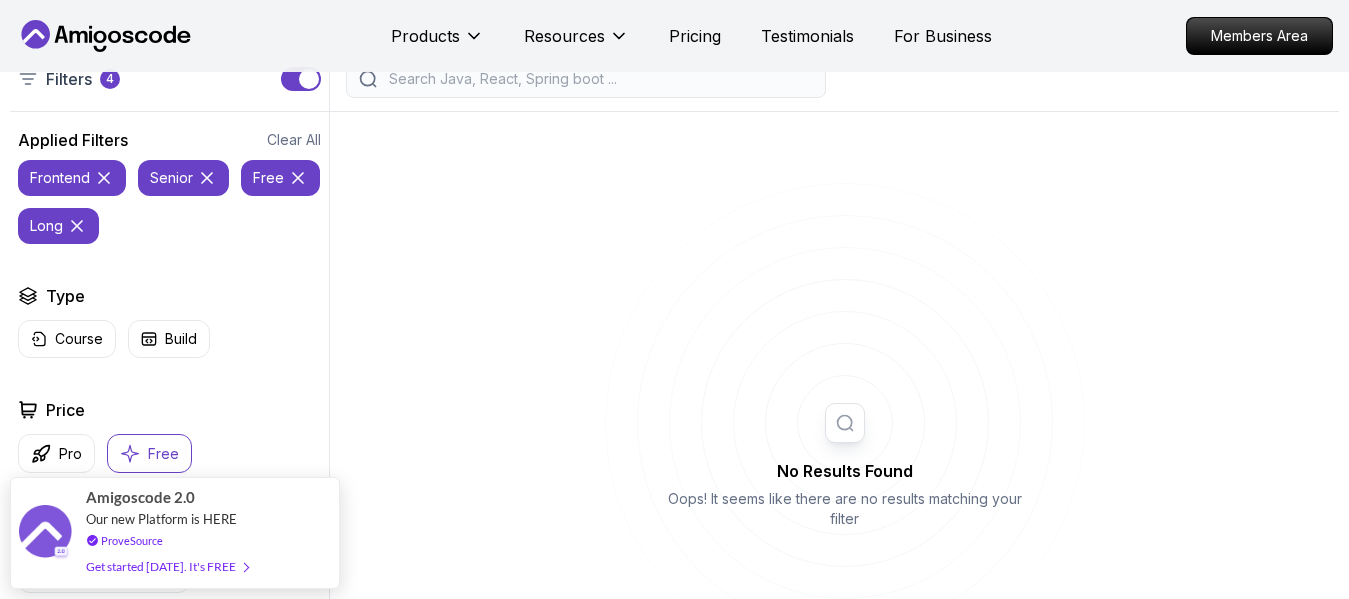 click 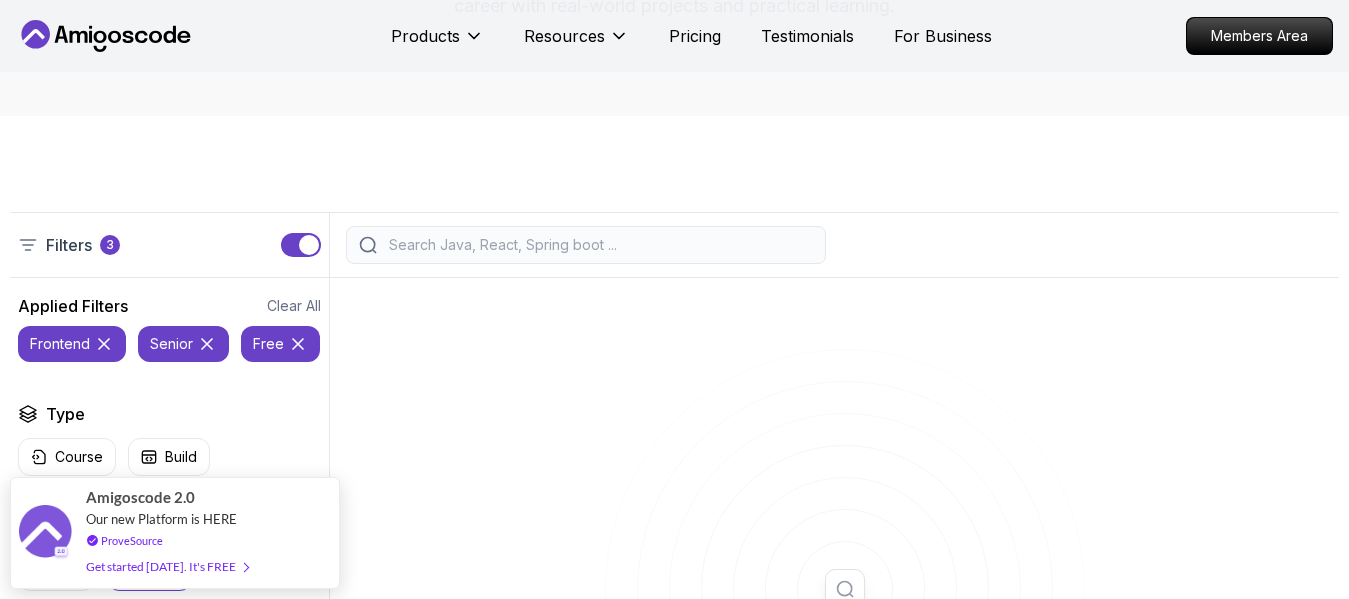 scroll, scrollTop: 300, scrollLeft: 0, axis: vertical 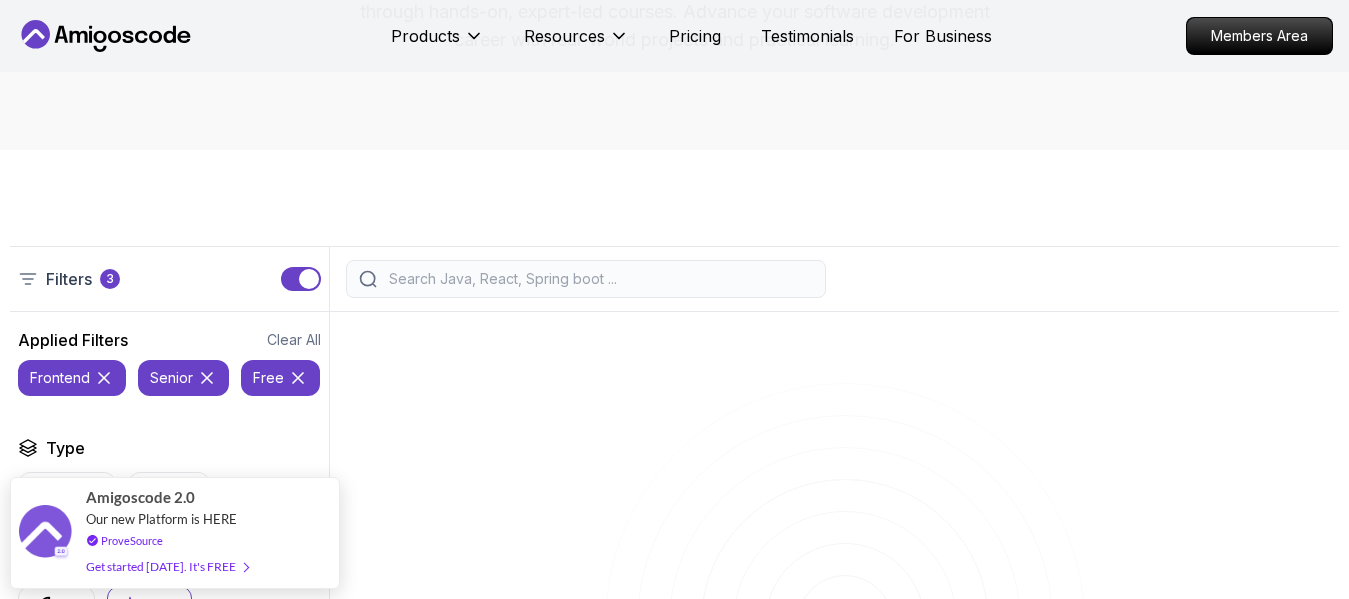click 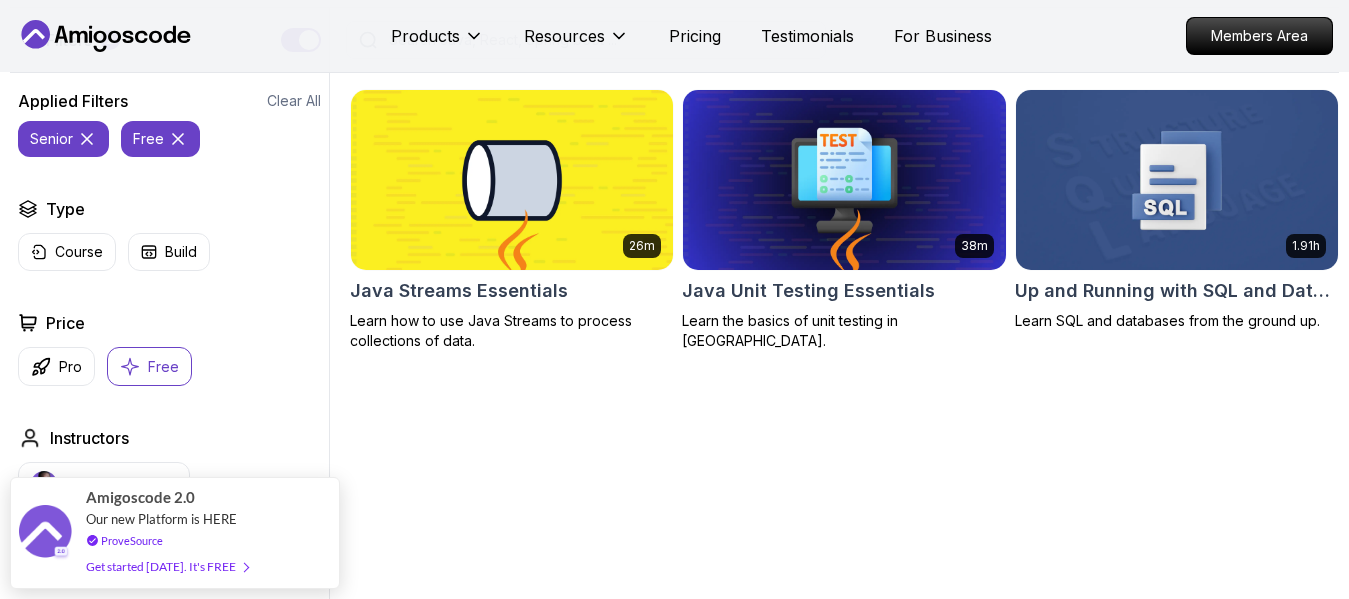 scroll, scrollTop: 400, scrollLeft: 0, axis: vertical 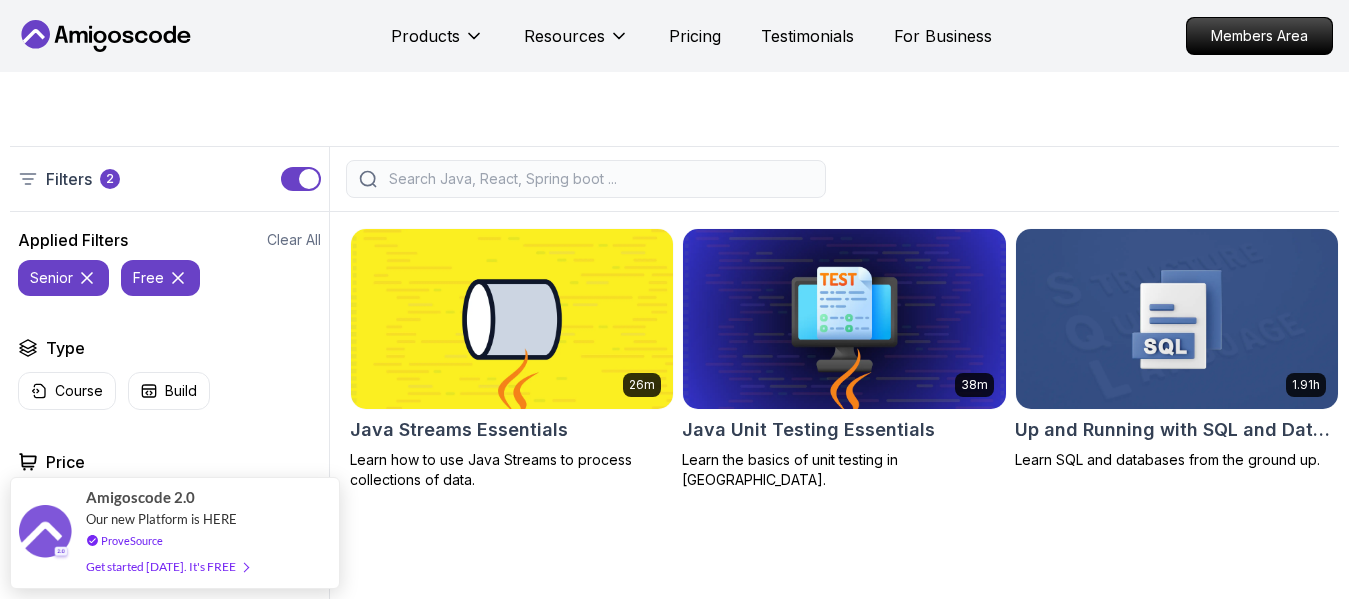 click 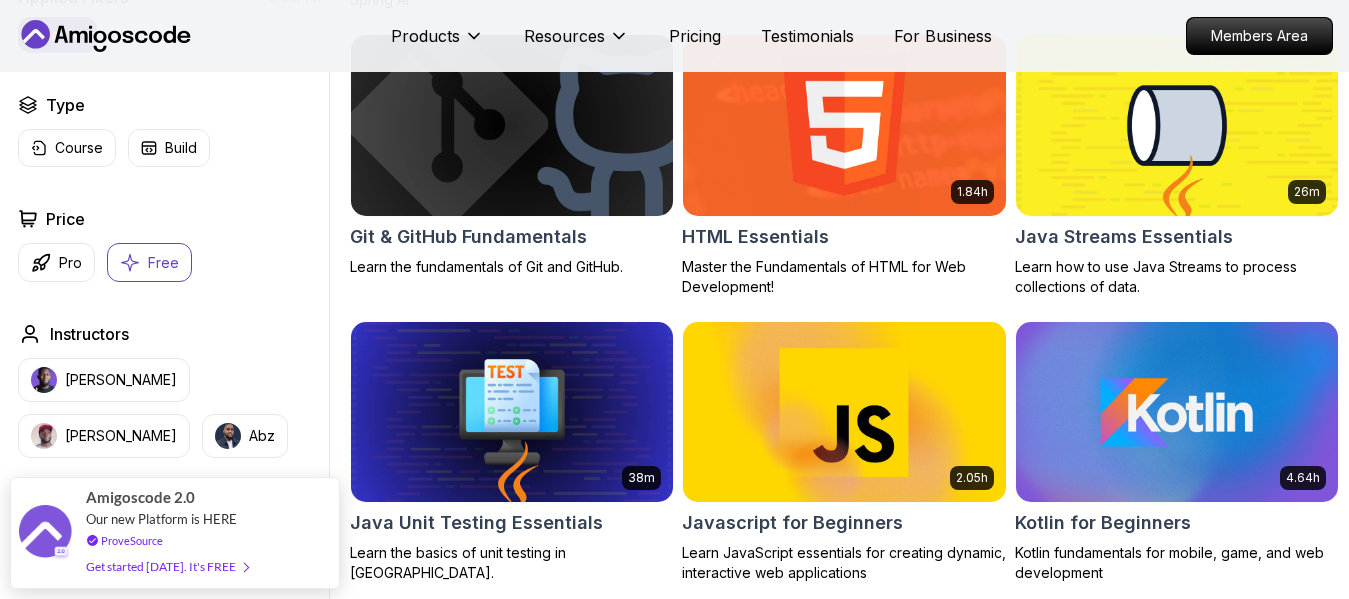 scroll, scrollTop: 1300, scrollLeft: 0, axis: vertical 